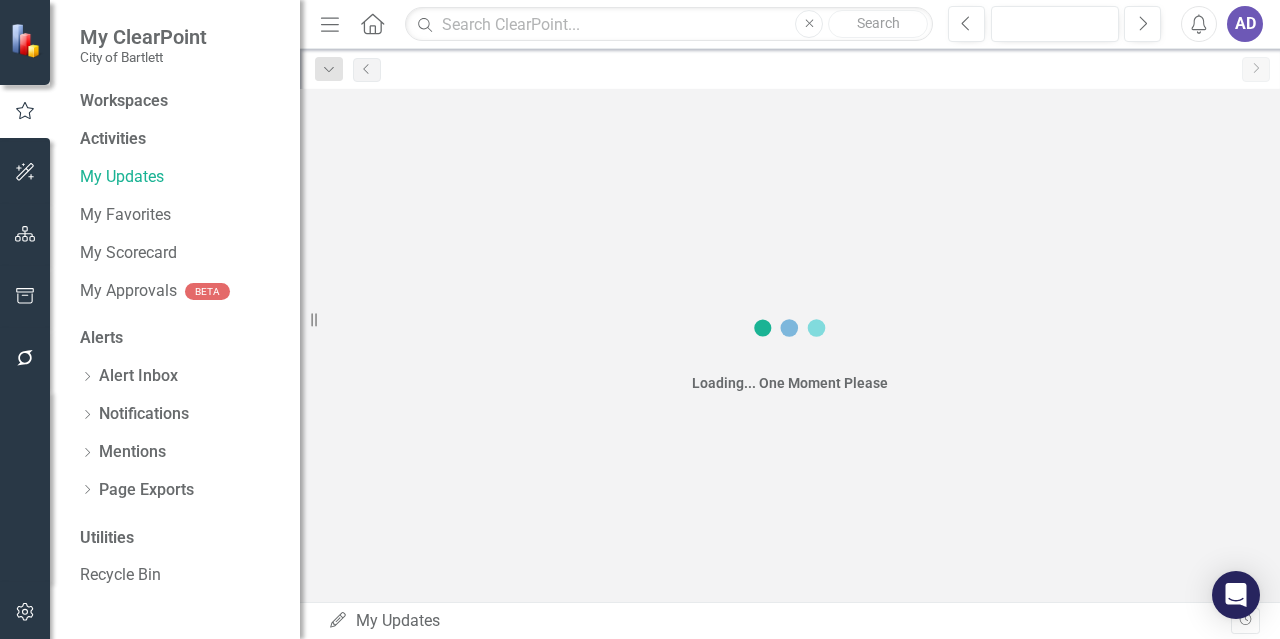 scroll, scrollTop: 0, scrollLeft: 0, axis: both 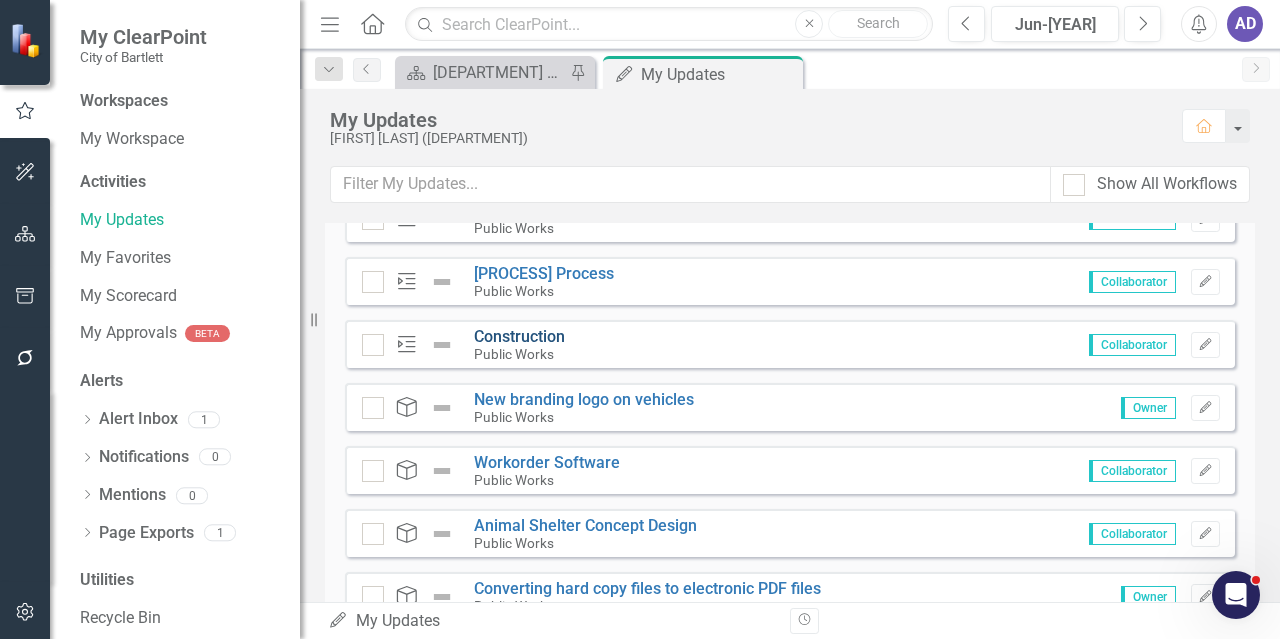 click on "Construction" at bounding box center [519, 336] 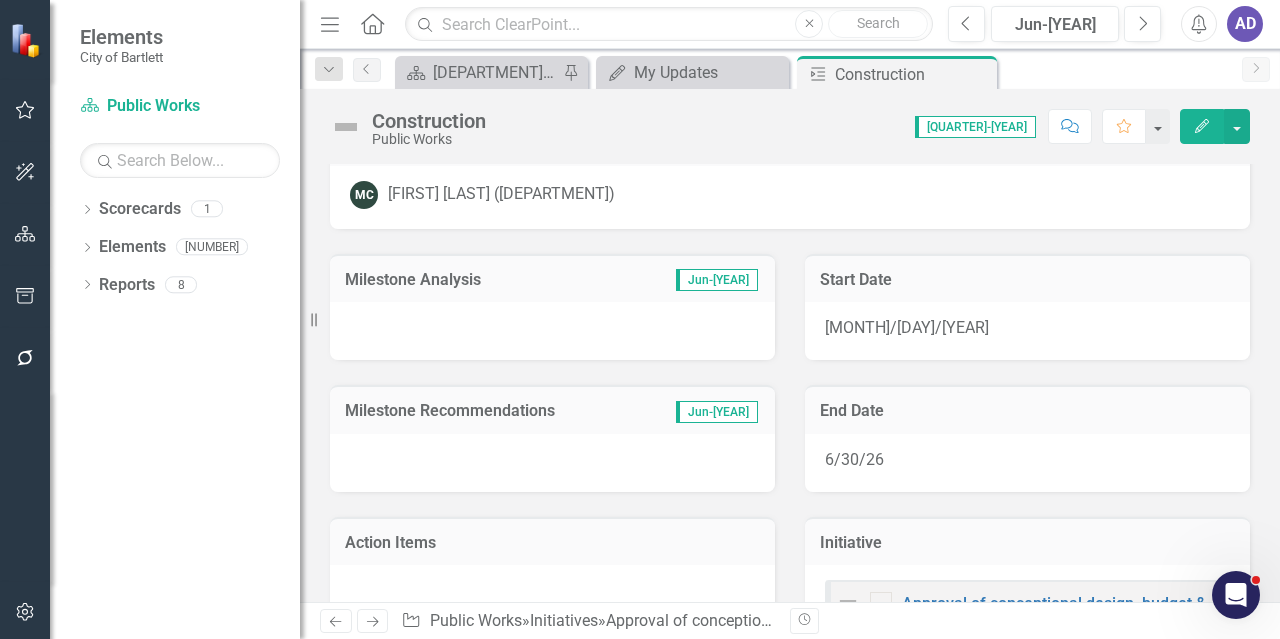 scroll, scrollTop: 0, scrollLeft: 0, axis: both 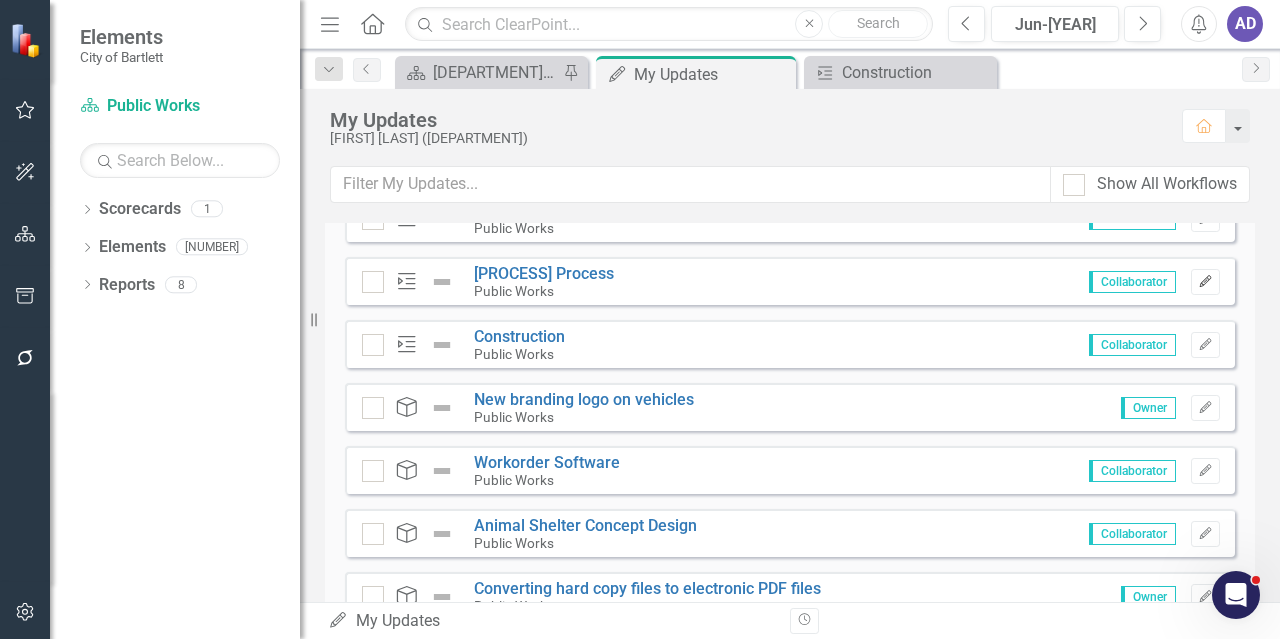 click on "Edit" at bounding box center [1205, 282] 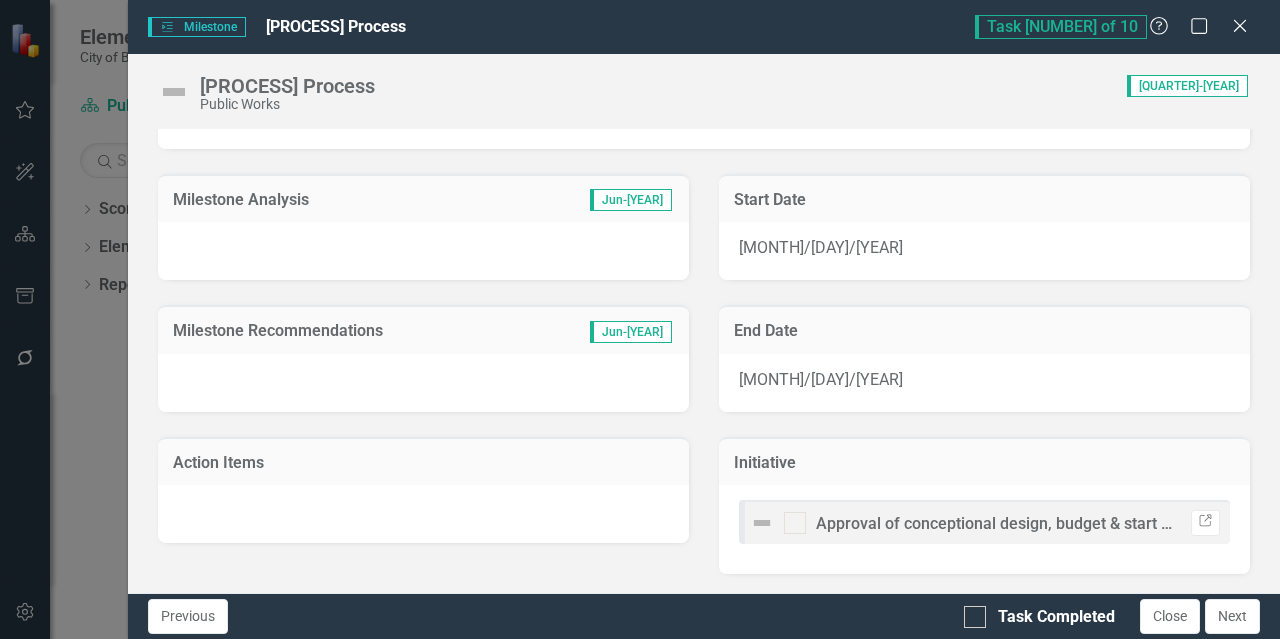 scroll, scrollTop: 0, scrollLeft: 0, axis: both 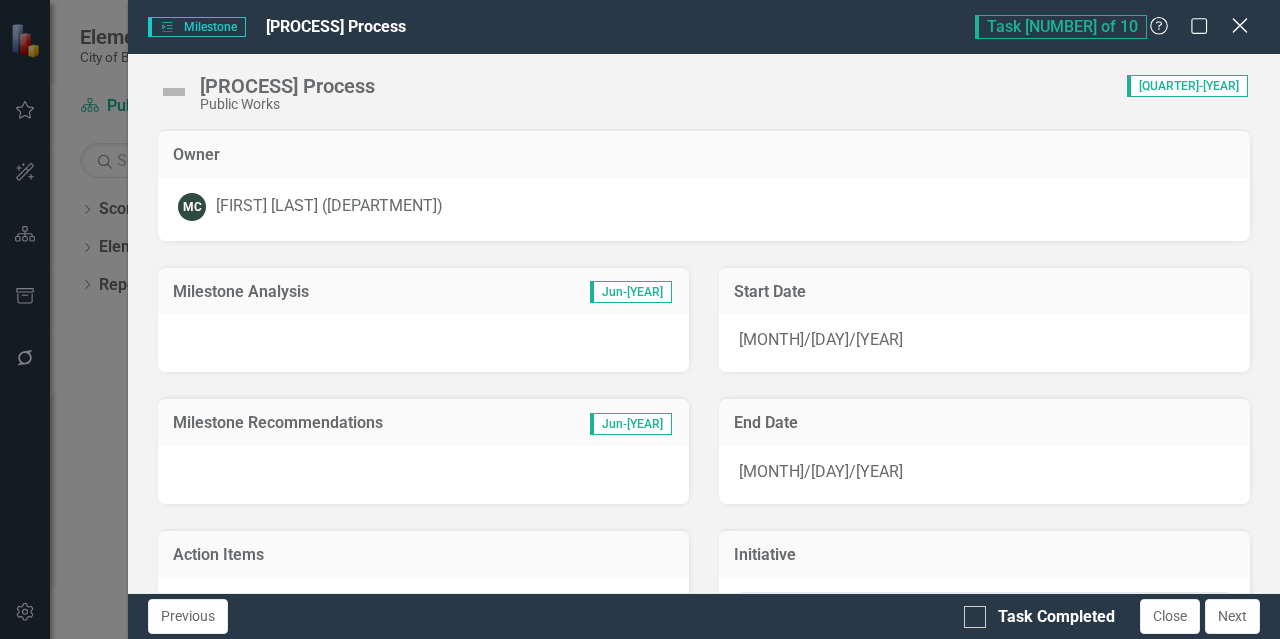 click on "Close" at bounding box center (1239, 25) 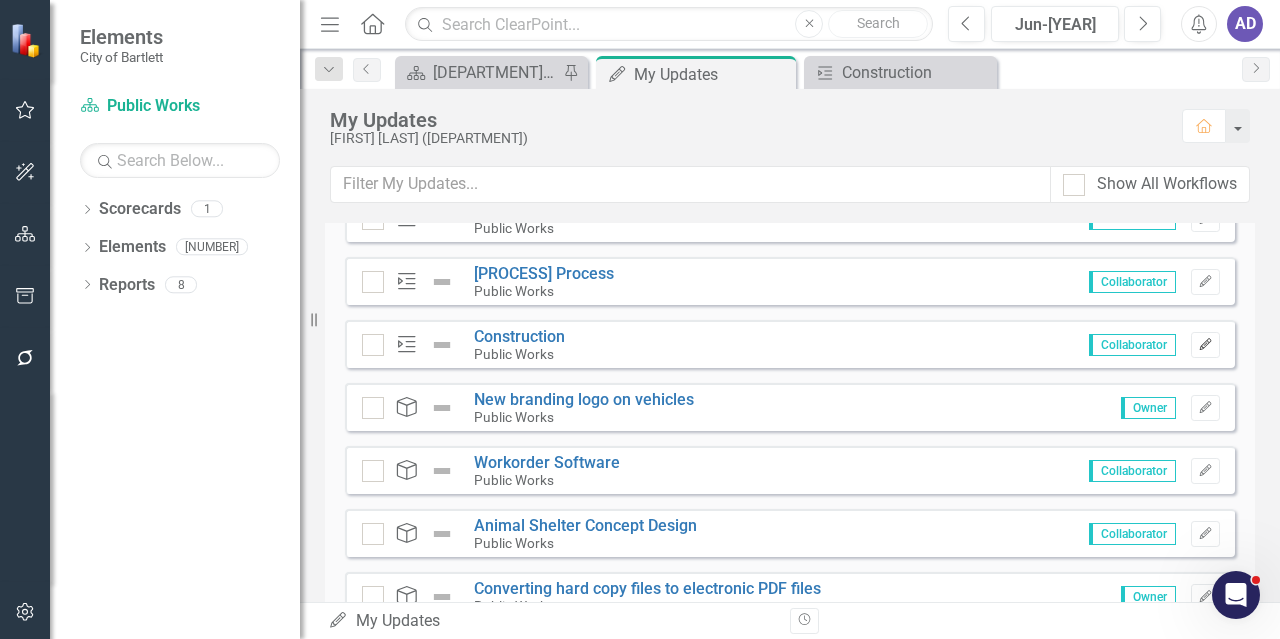 click on "Edit" at bounding box center (1205, 345) 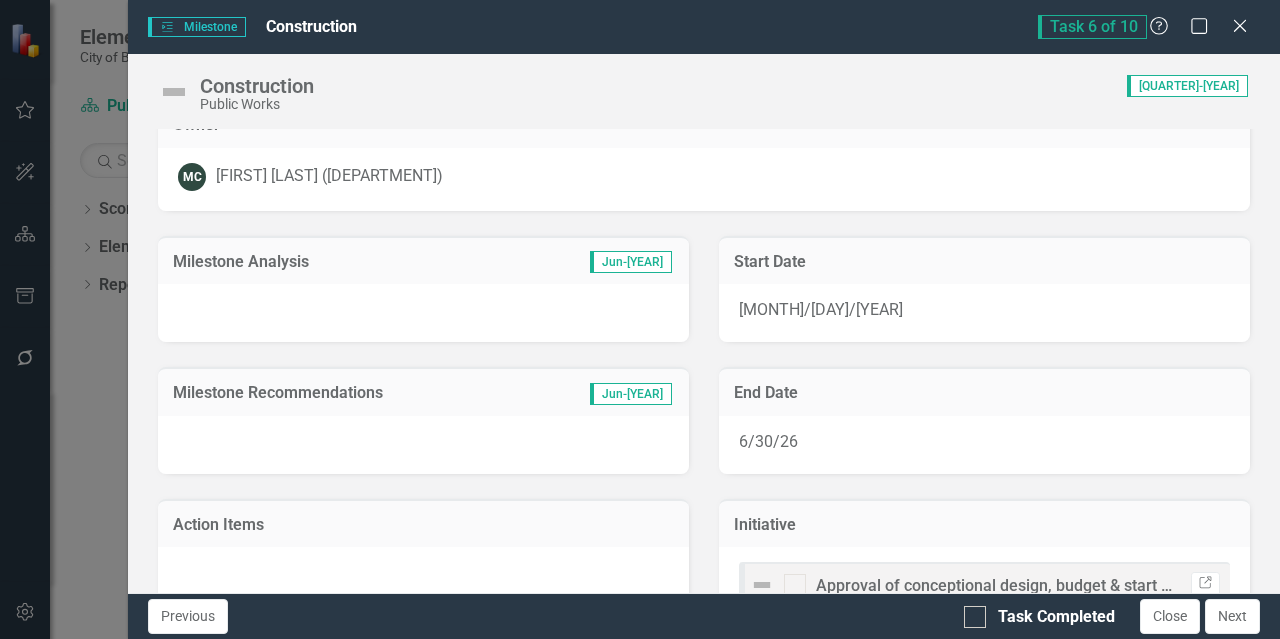 scroll, scrollTop: 0, scrollLeft: 0, axis: both 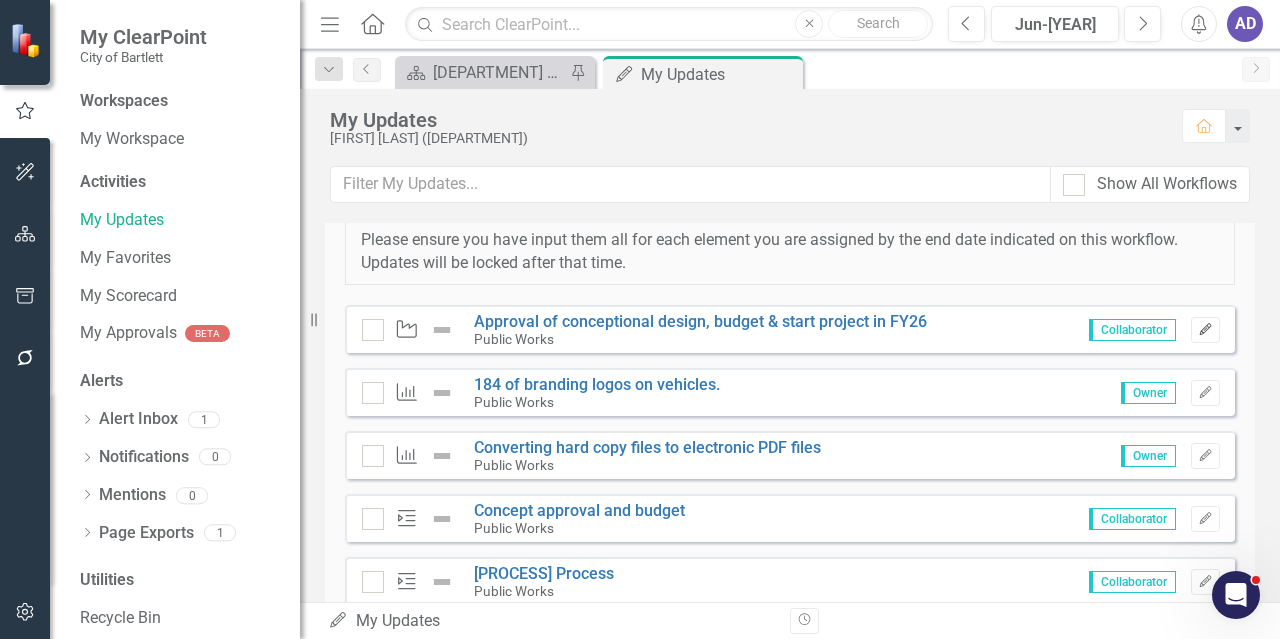 click on "Edit" at bounding box center [1205, 330] 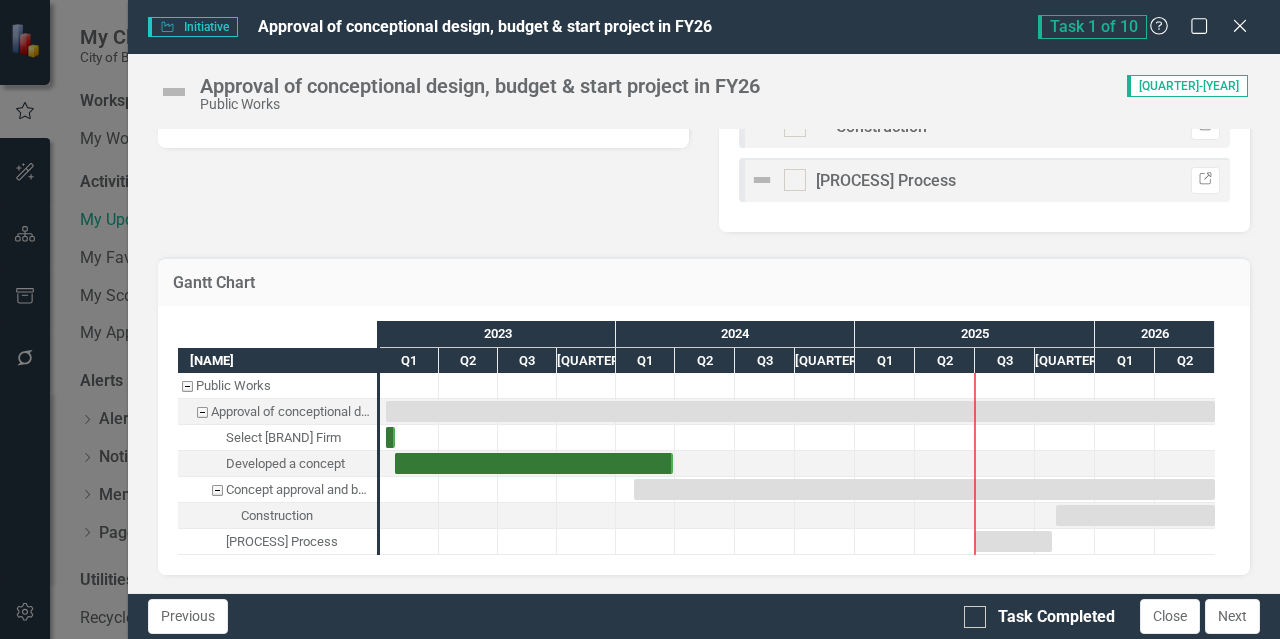 scroll, scrollTop: 392, scrollLeft: 0, axis: vertical 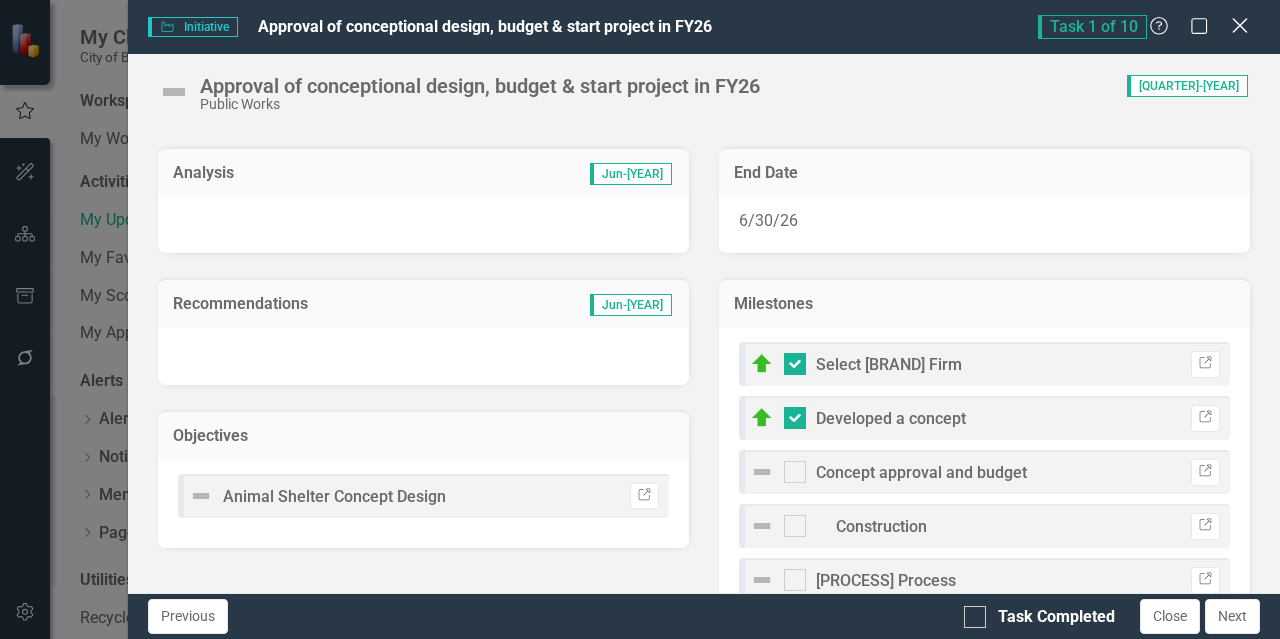 click on "Close" at bounding box center [1239, 25] 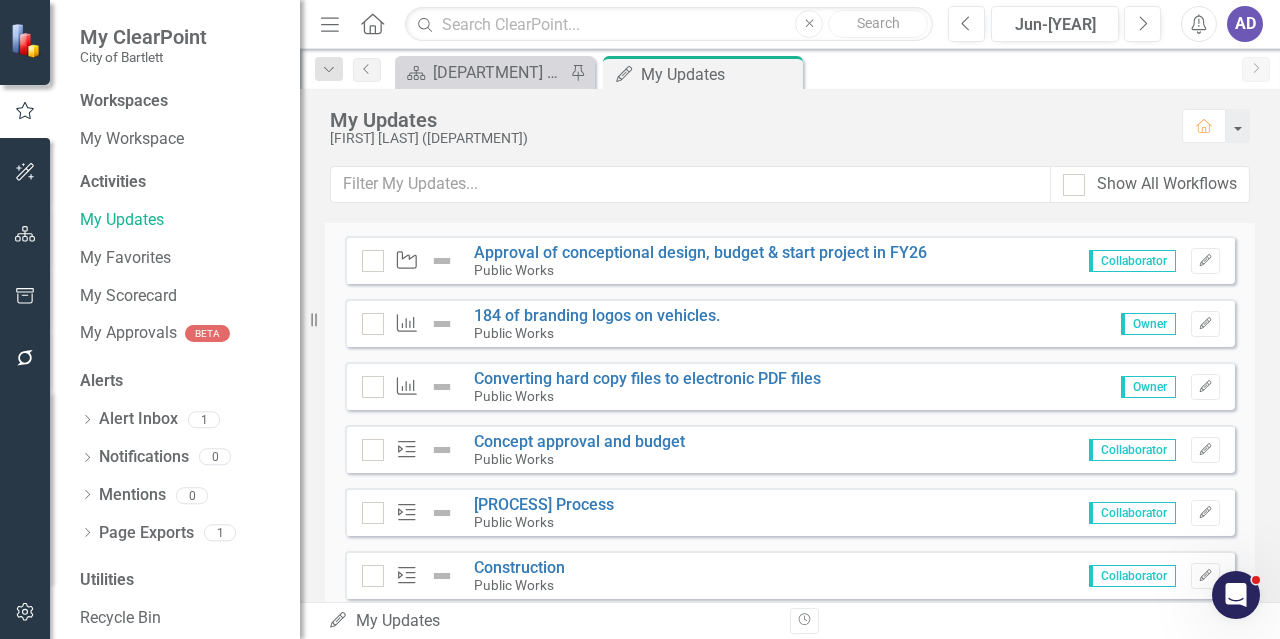 scroll, scrollTop: 1171, scrollLeft: 0, axis: vertical 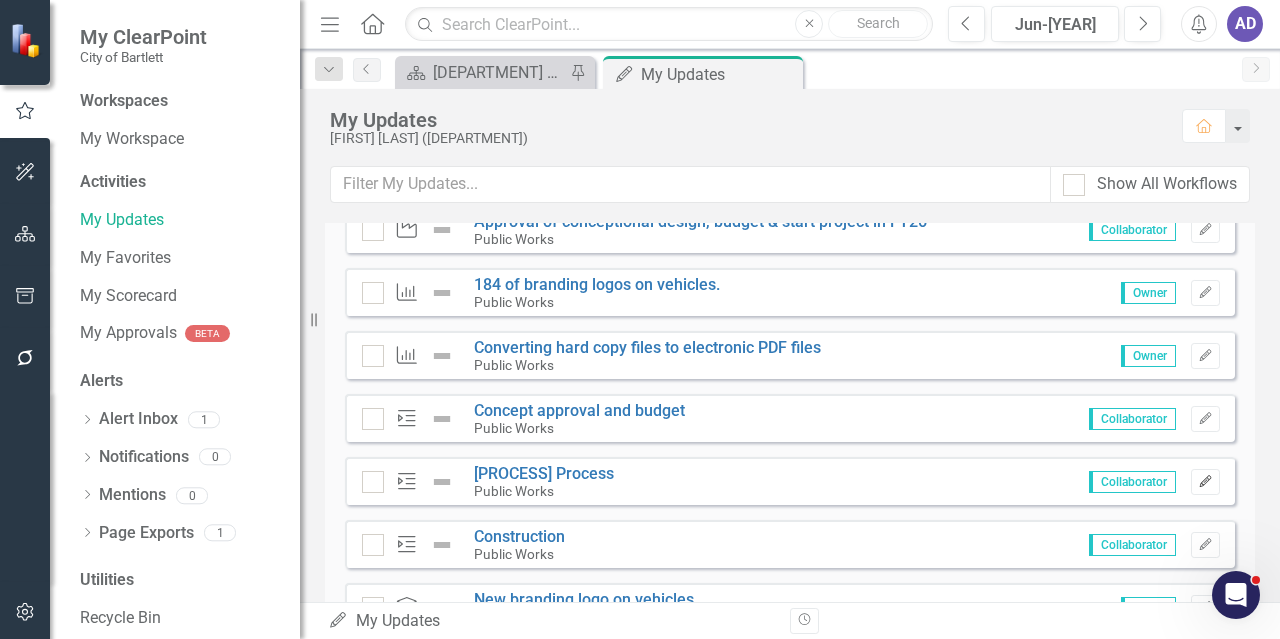click on "Edit" at bounding box center [1205, 482] 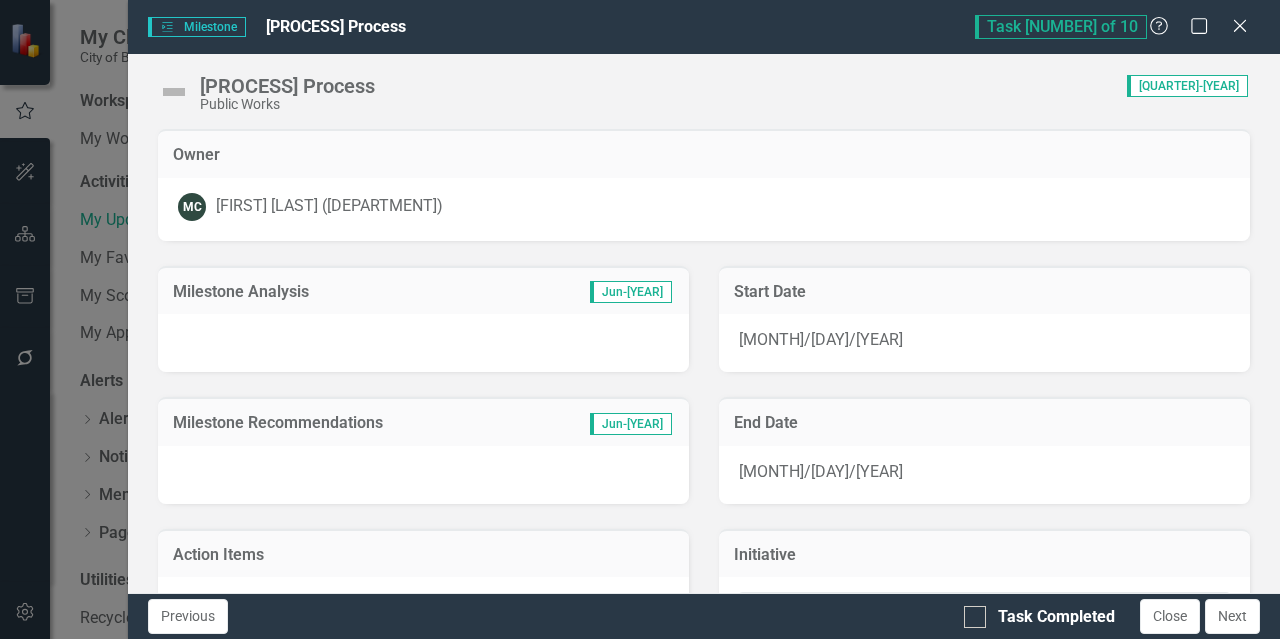 scroll, scrollTop: 92, scrollLeft: 0, axis: vertical 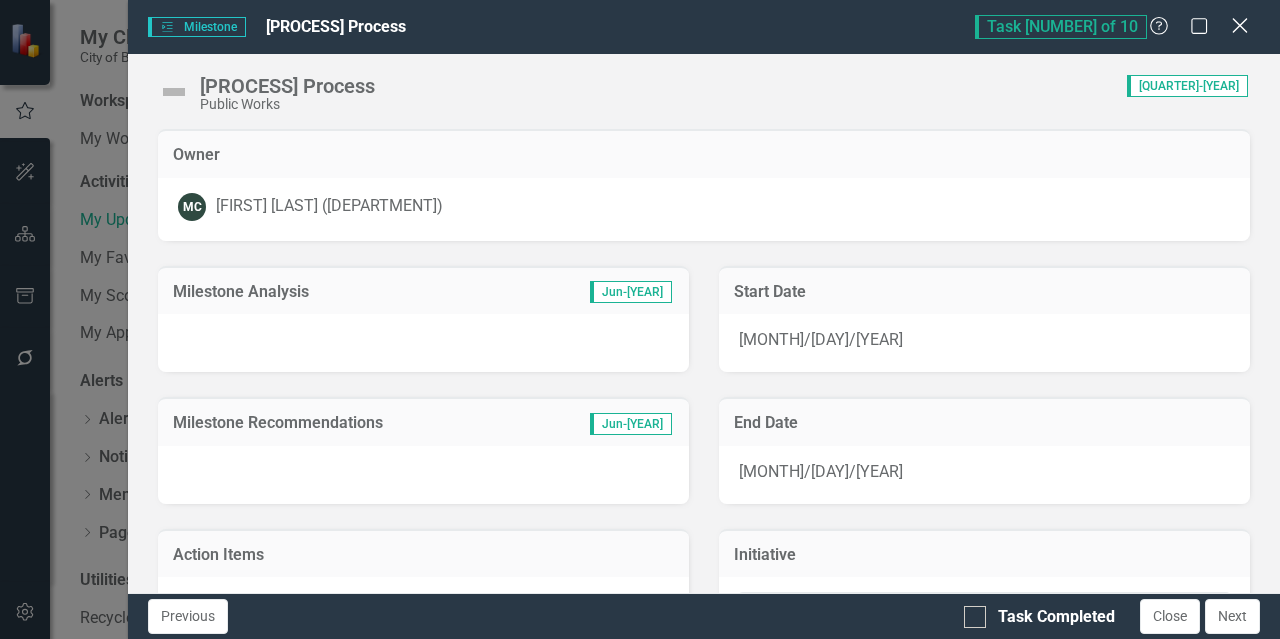 click on "Close" at bounding box center [1239, 25] 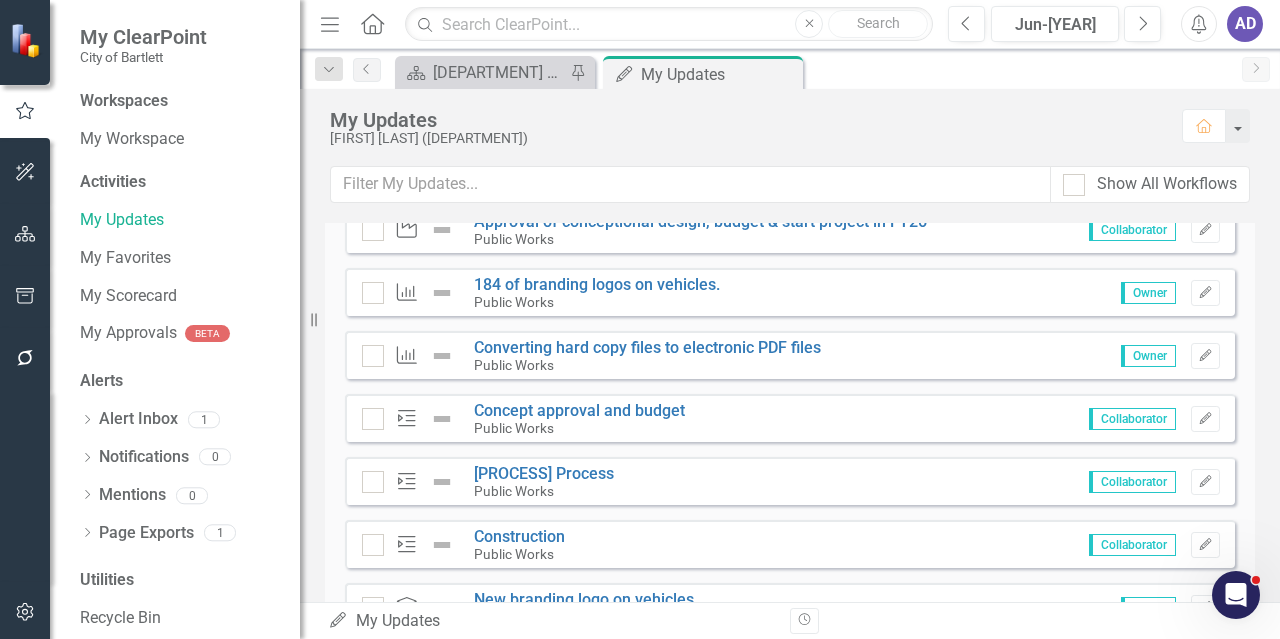 scroll, scrollTop: 1371, scrollLeft: 0, axis: vertical 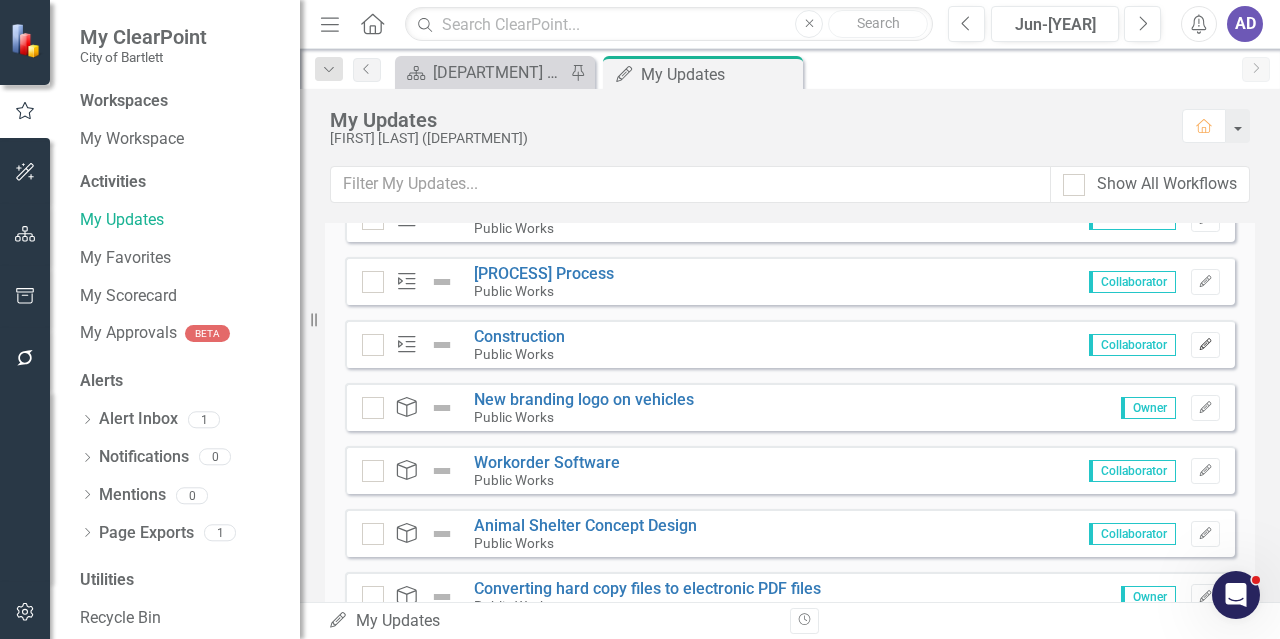 click at bounding box center (1205, 344) 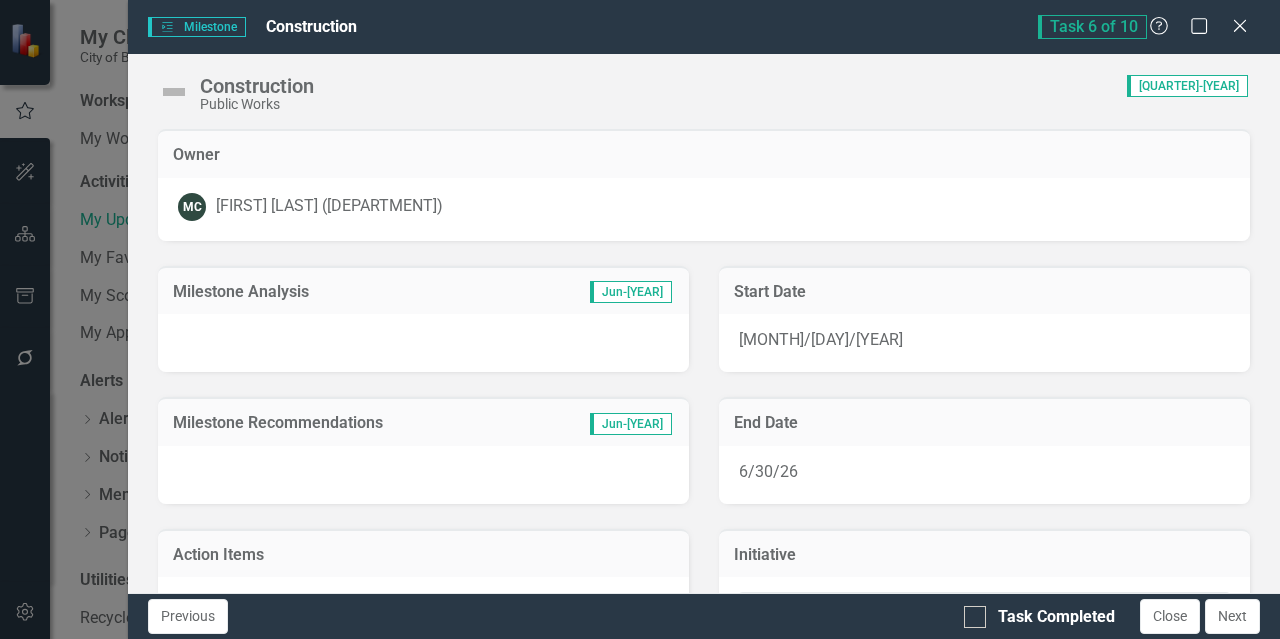 scroll, scrollTop: 92, scrollLeft: 0, axis: vertical 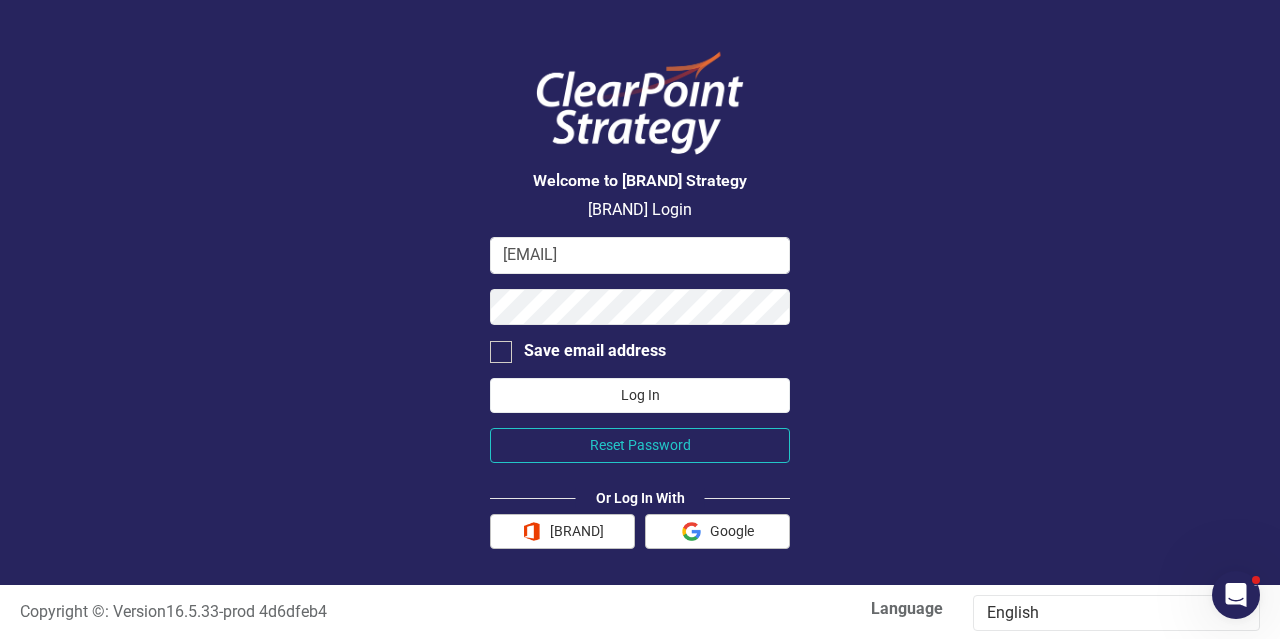 click on "Log In" at bounding box center [640, 395] 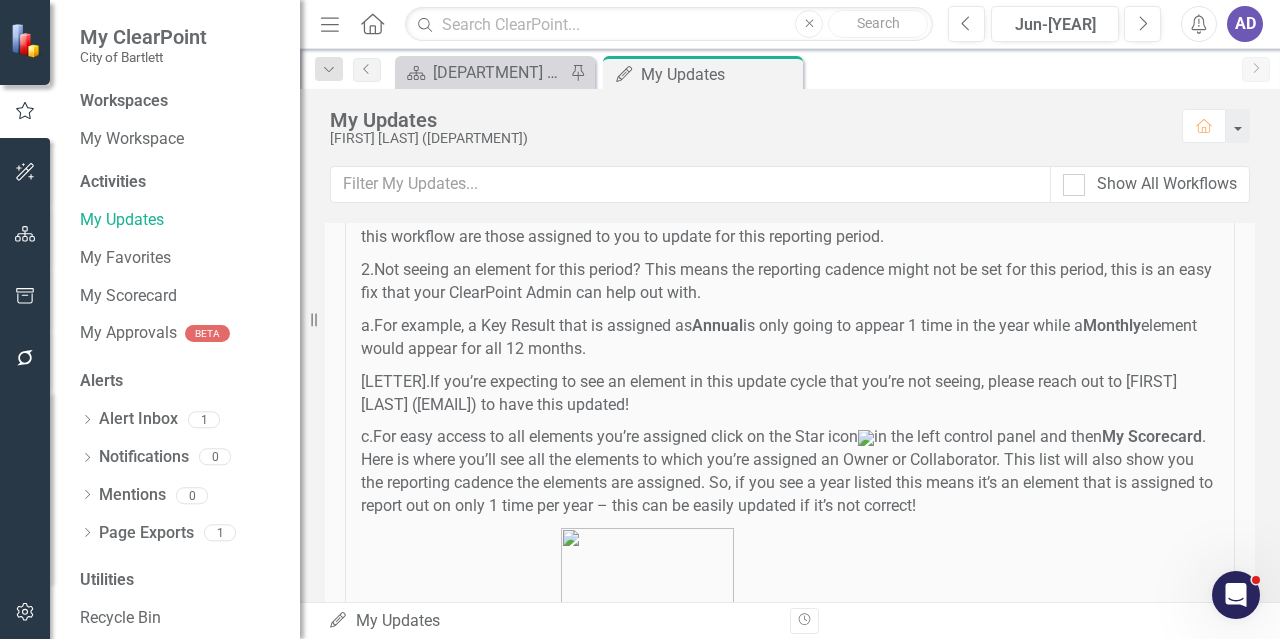 scroll, scrollTop: 0, scrollLeft: 0, axis: both 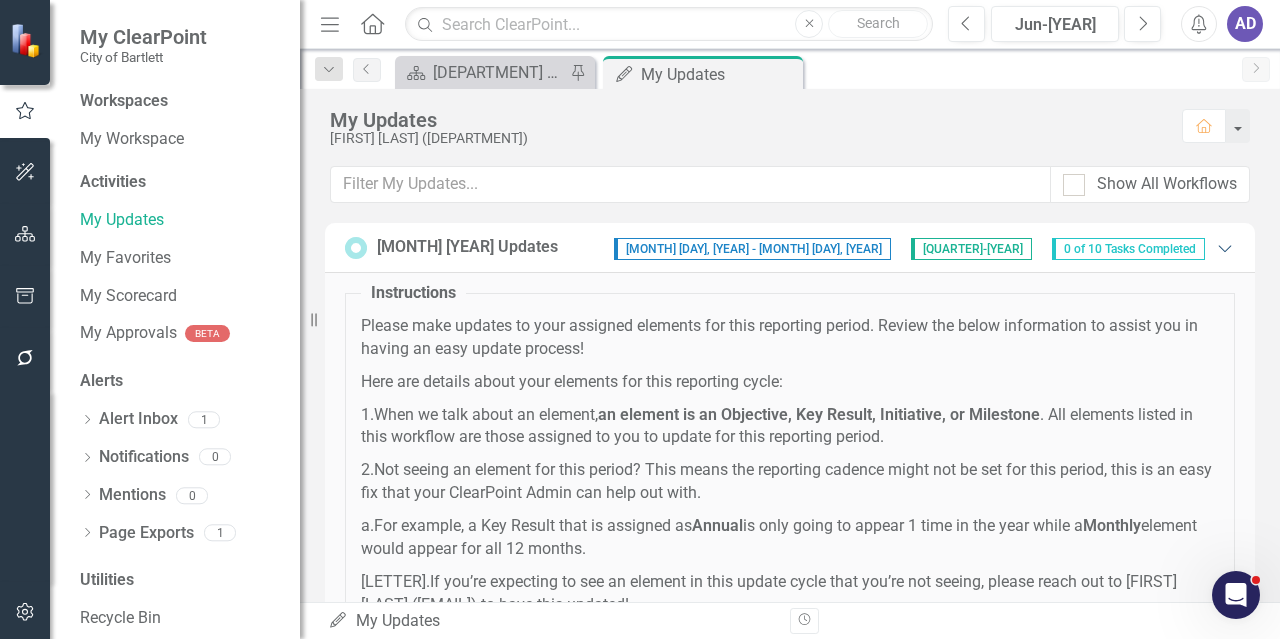 click on "Expanded" at bounding box center (1225, 248) 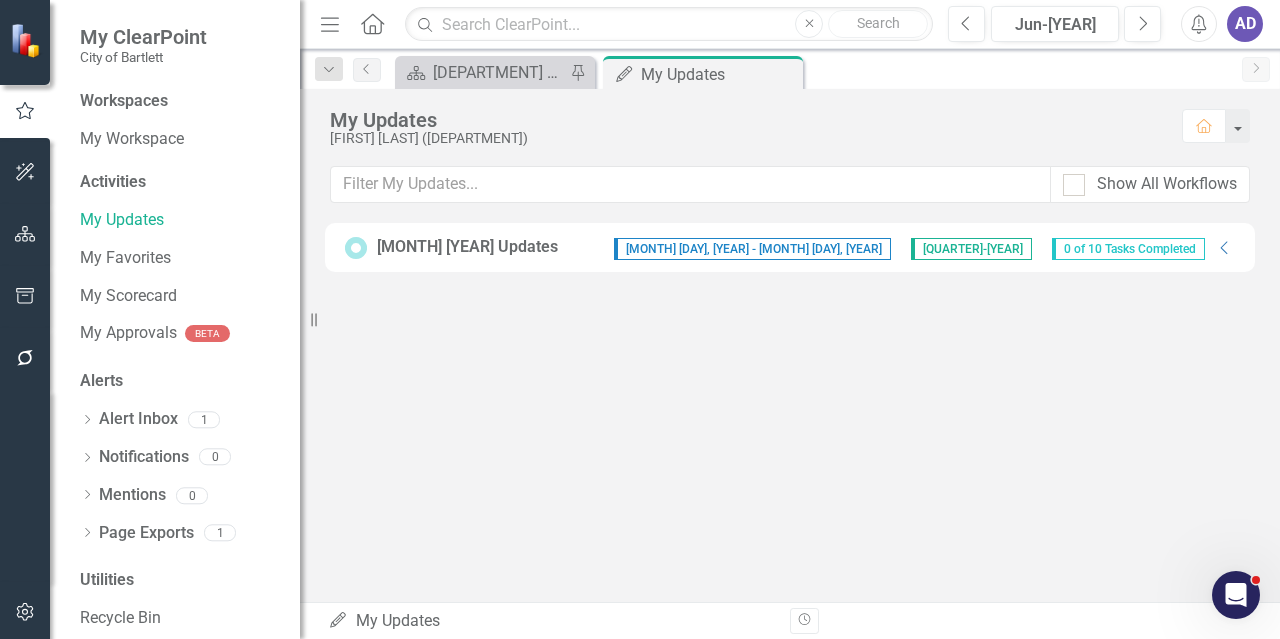 click on "0 of 10 Tasks Completed" at bounding box center [1128, 249] 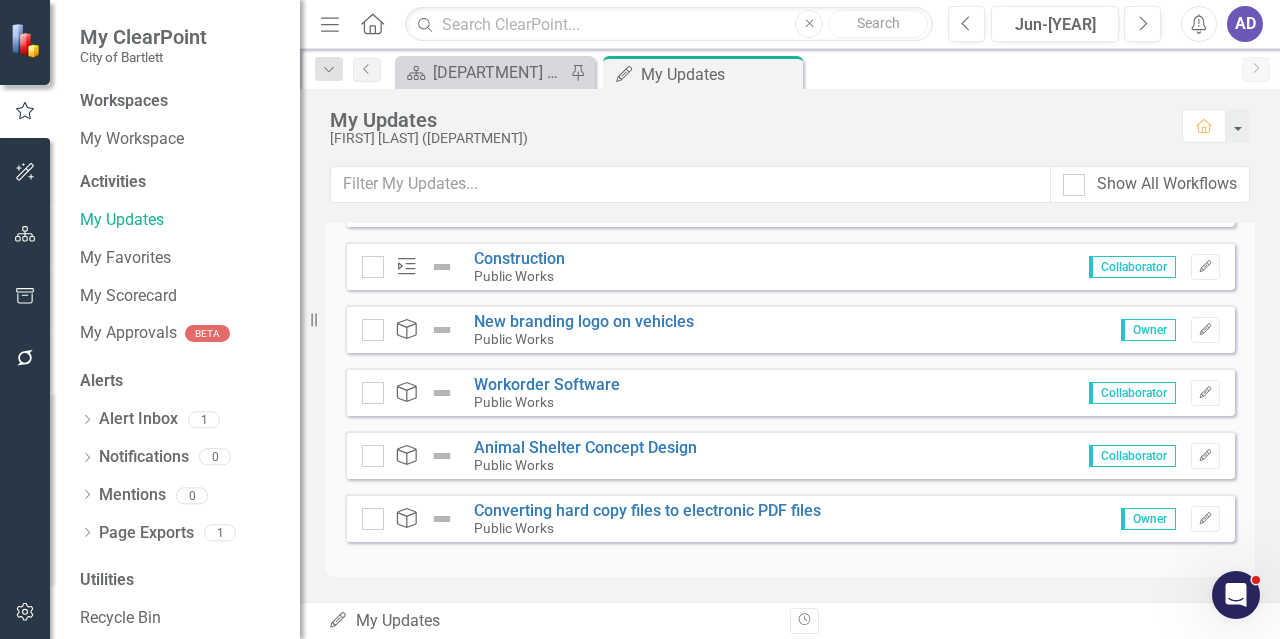 scroll, scrollTop: 1171, scrollLeft: 0, axis: vertical 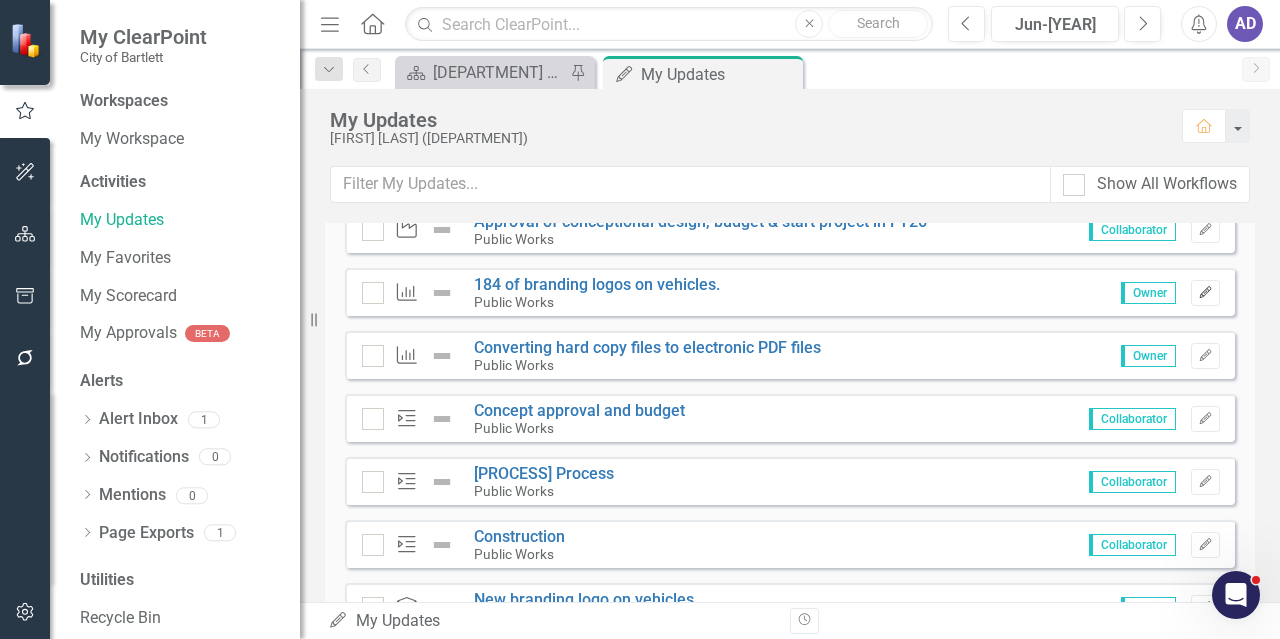 click on "Edit" at bounding box center [1205, 293] 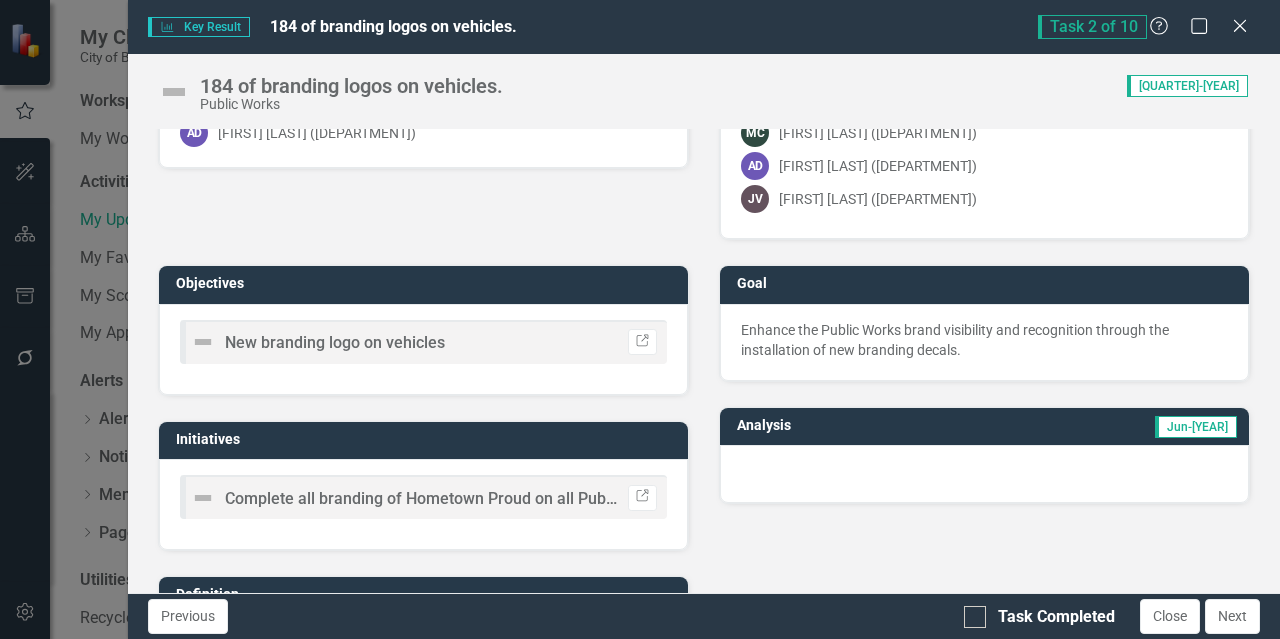 scroll, scrollTop: 0, scrollLeft: 0, axis: both 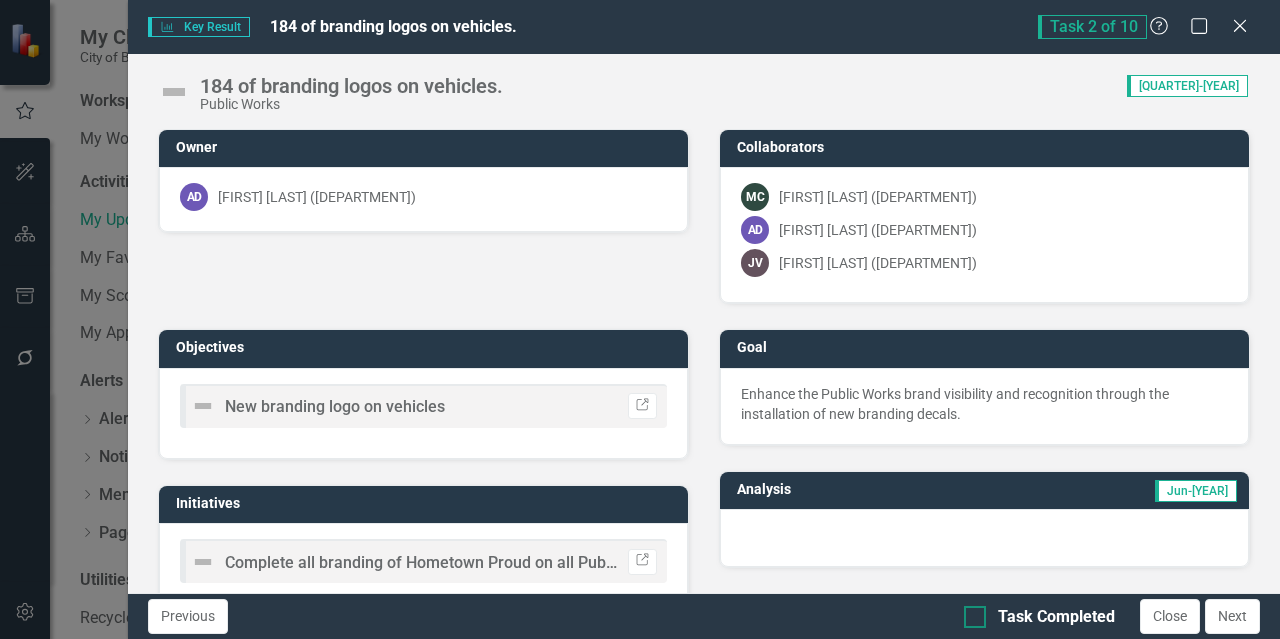 click at bounding box center [975, 617] 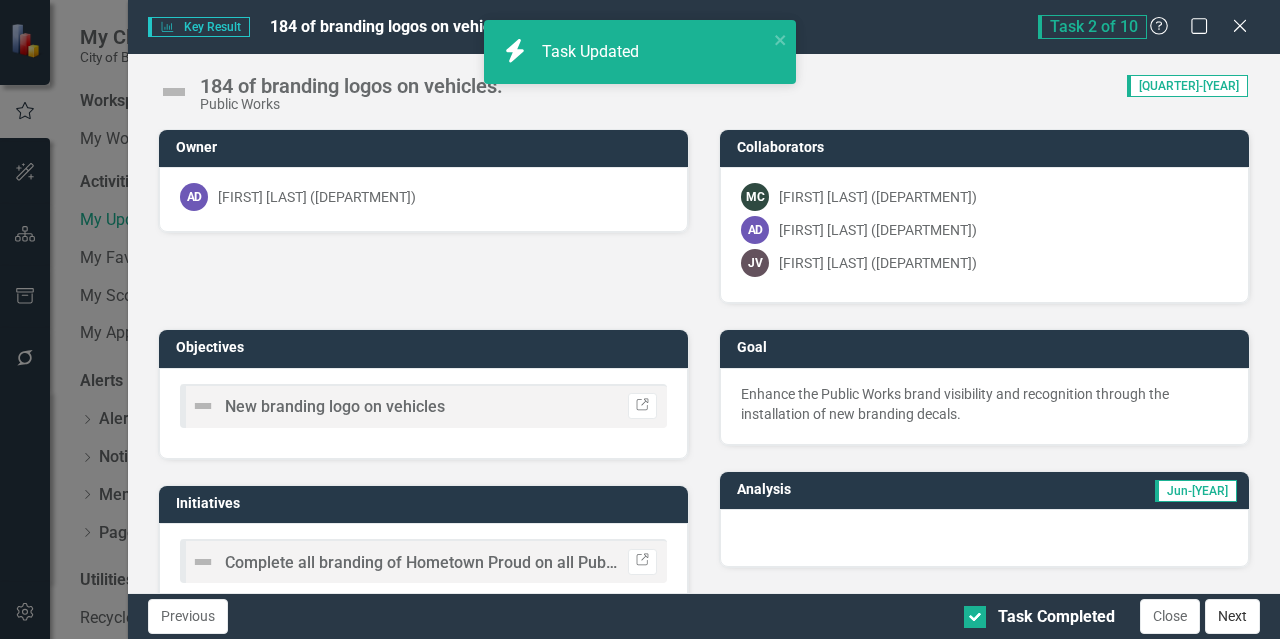 click on "Next" at bounding box center [1232, 616] 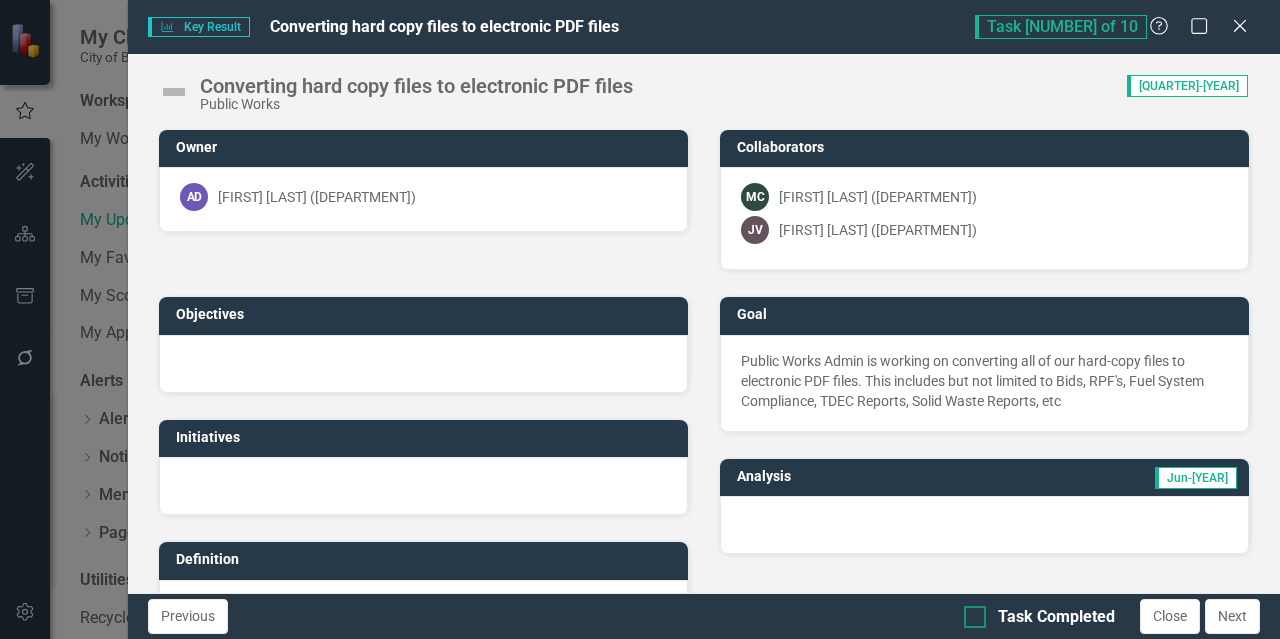 click at bounding box center (975, 617) 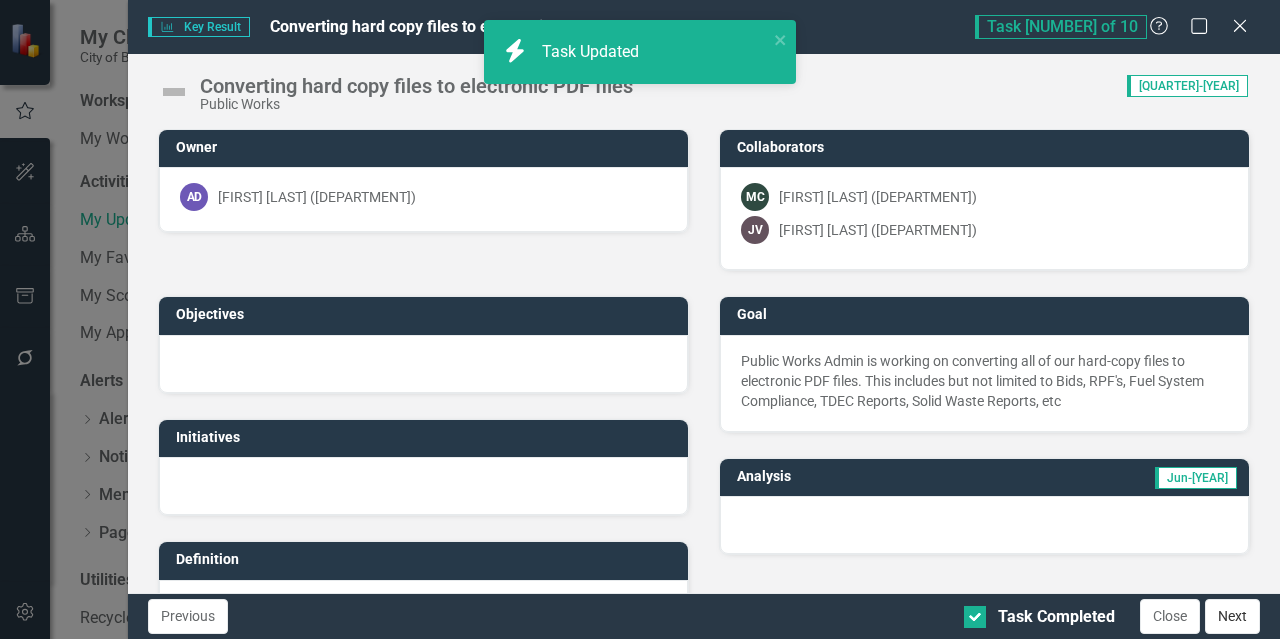 click on "Next" at bounding box center (1232, 616) 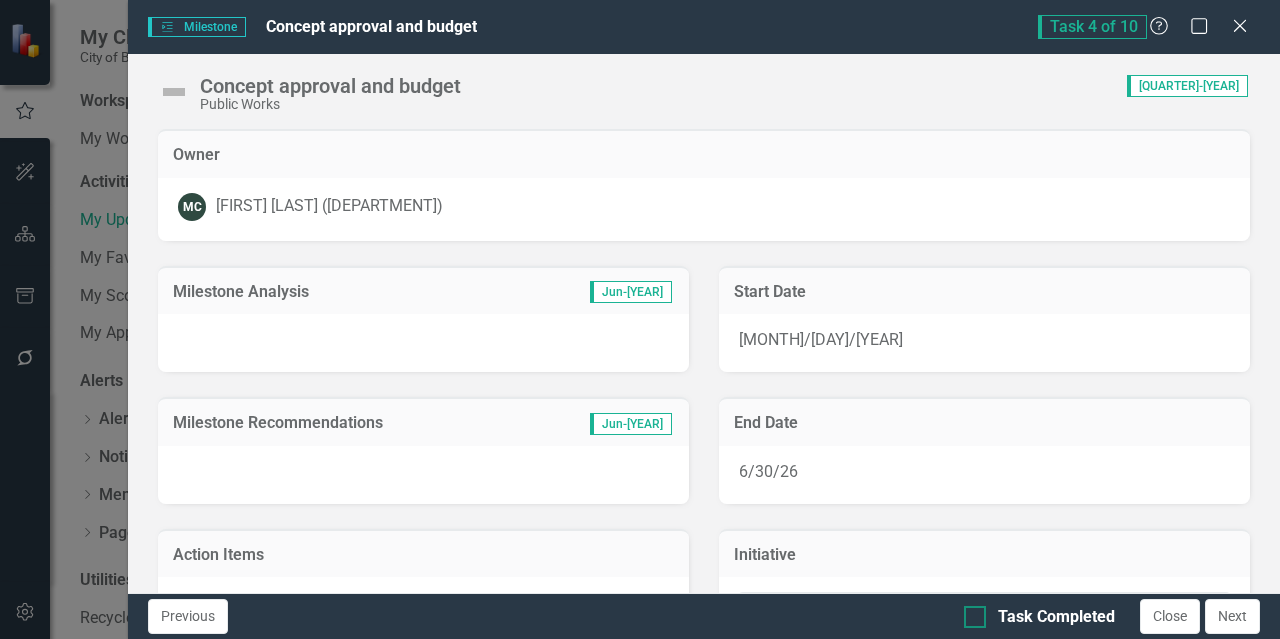 click on "Task Completed" at bounding box center (970, 612) 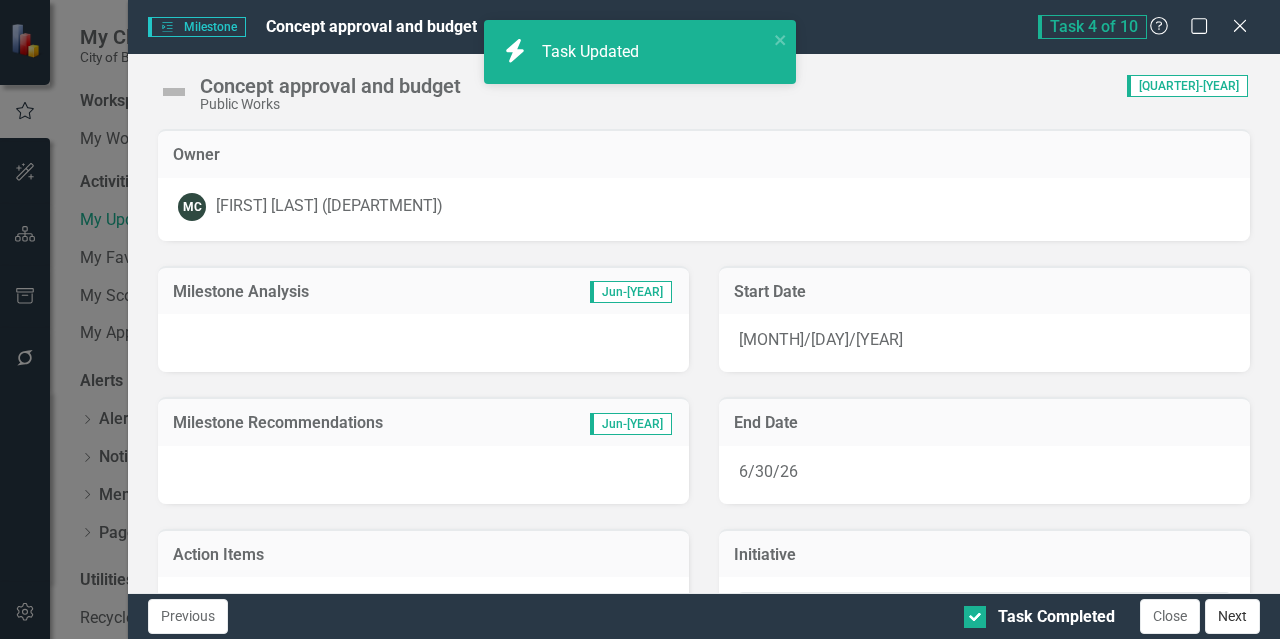click on "Next" at bounding box center [1232, 616] 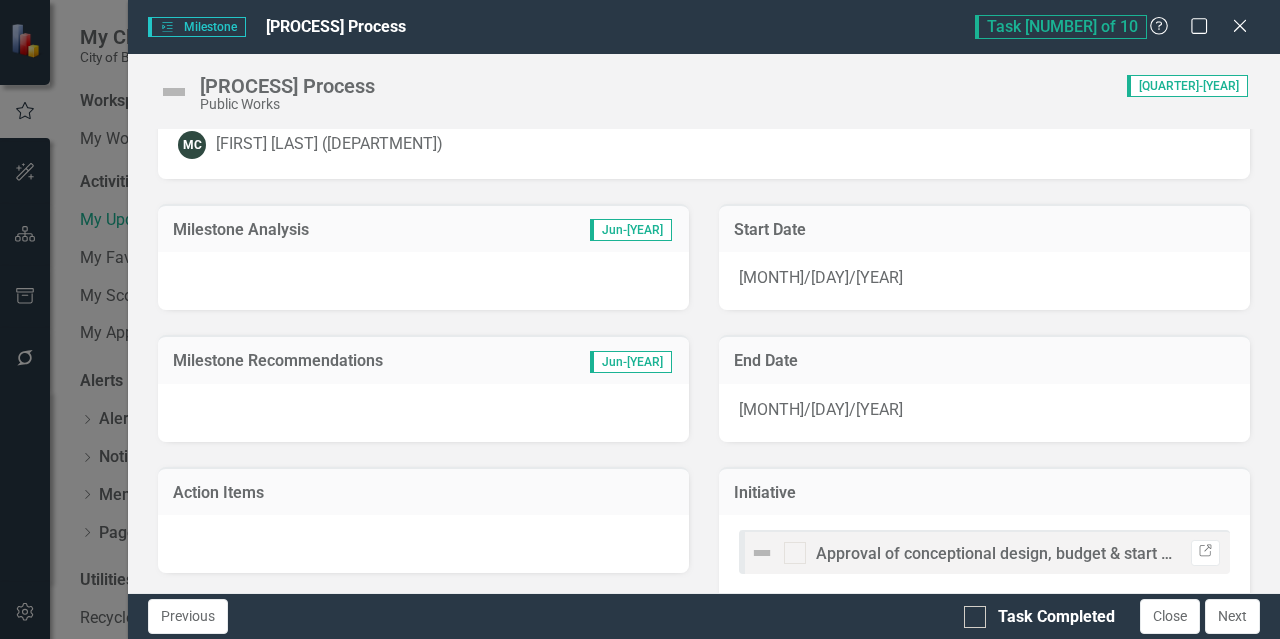 scroll, scrollTop: 92, scrollLeft: 0, axis: vertical 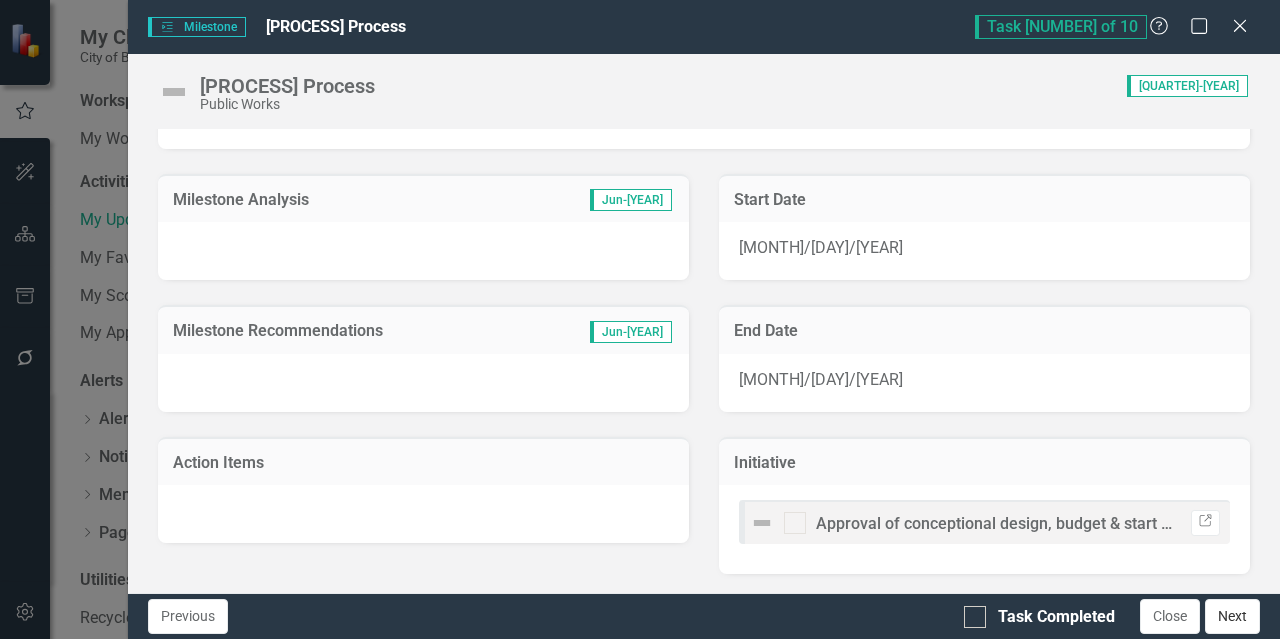 click on "Next" at bounding box center (1232, 616) 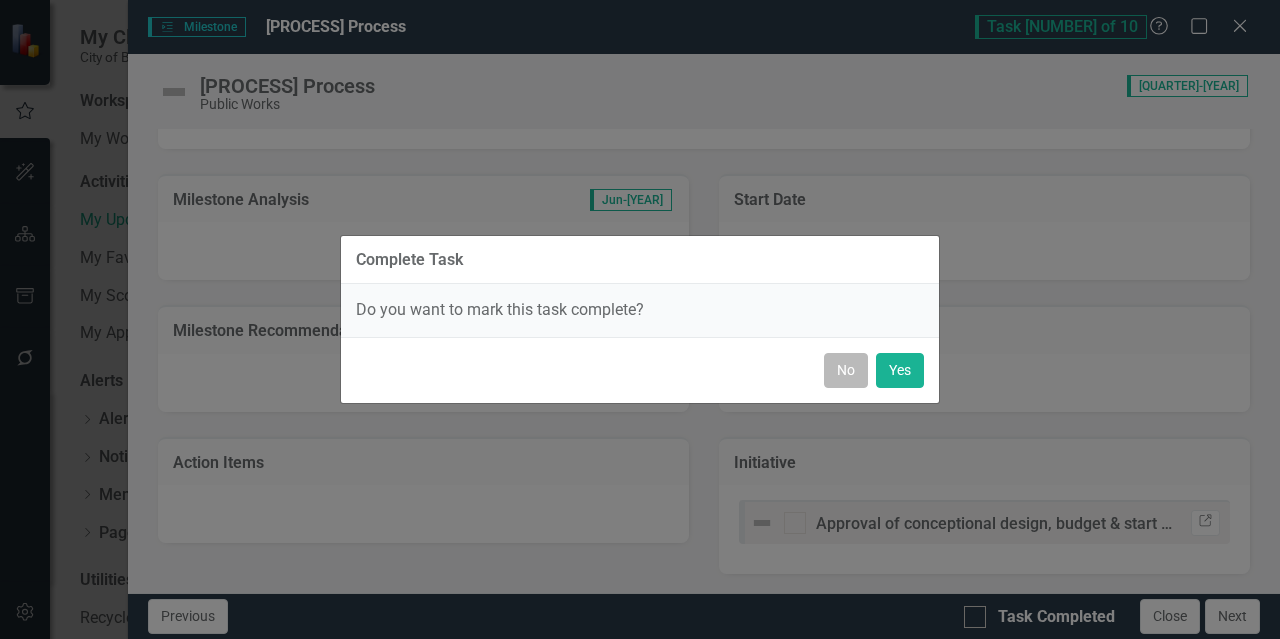 click on "No" at bounding box center (846, 370) 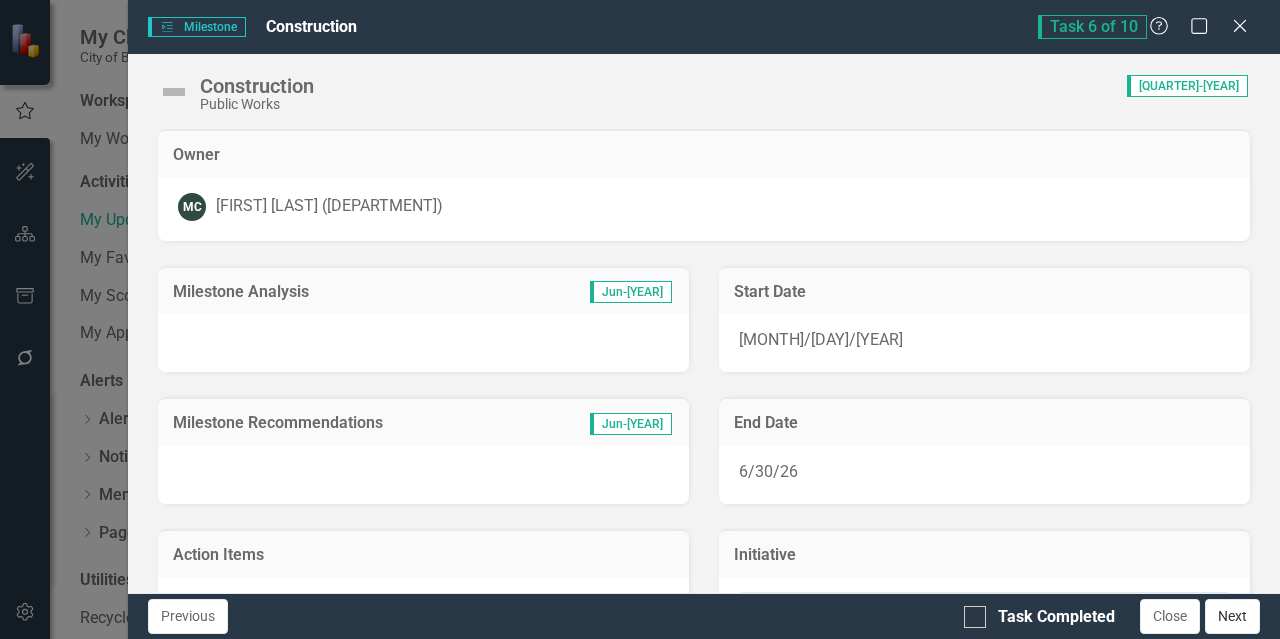 click on "Next" at bounding box center (1232, 616) 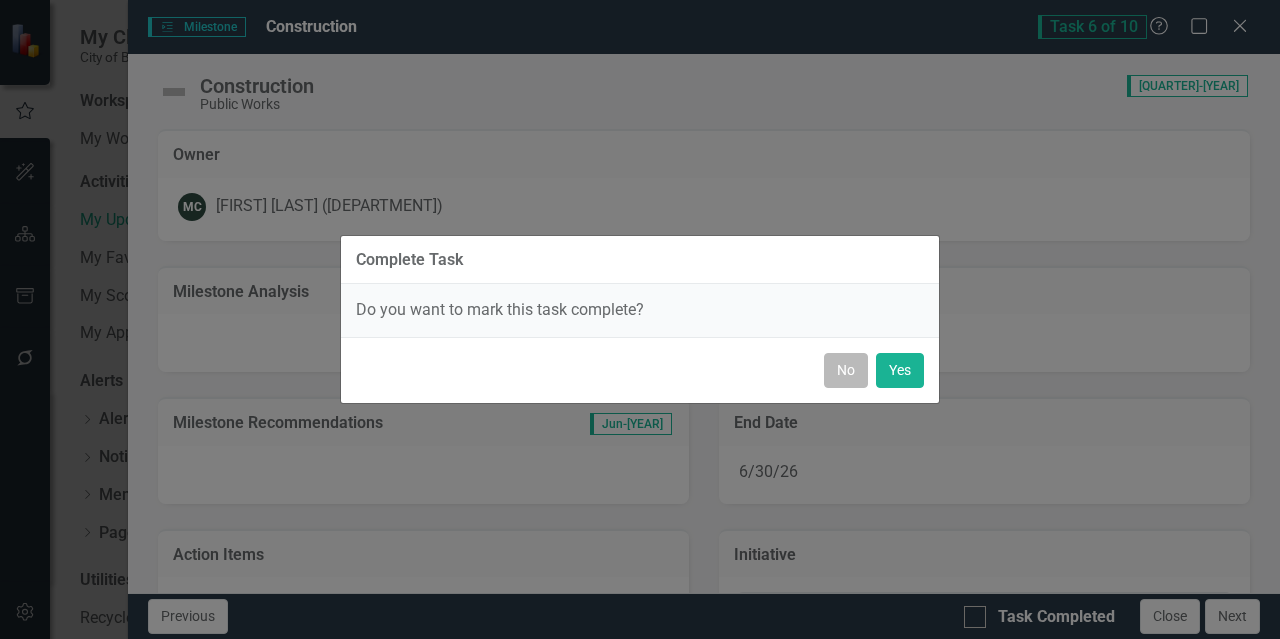 click on "No" at bounding box center [846, 370] 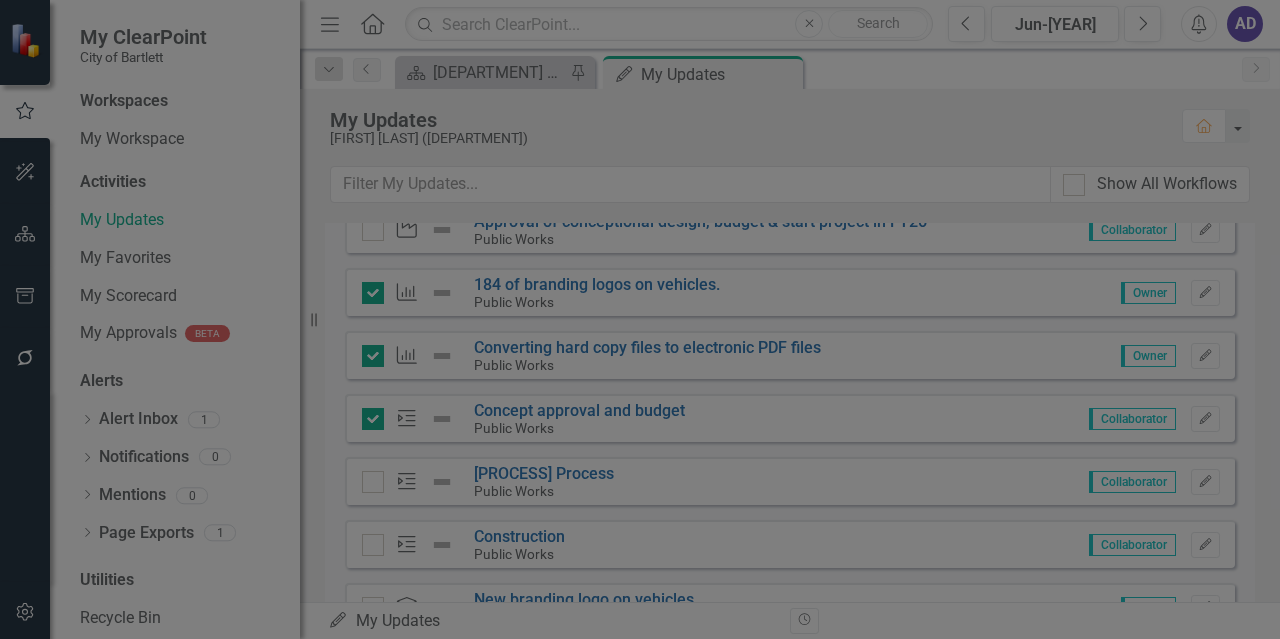 click on "Task Completed" at bounding box center (970, 612) 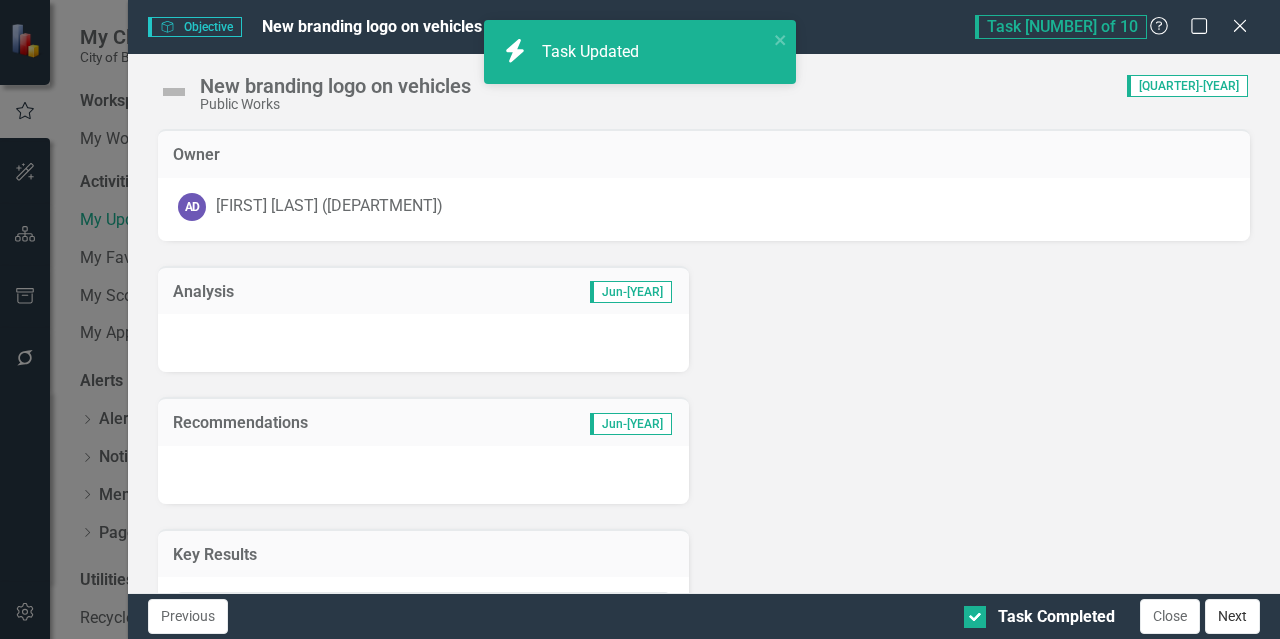 click on "Next" at bounding box center (1232, 616) 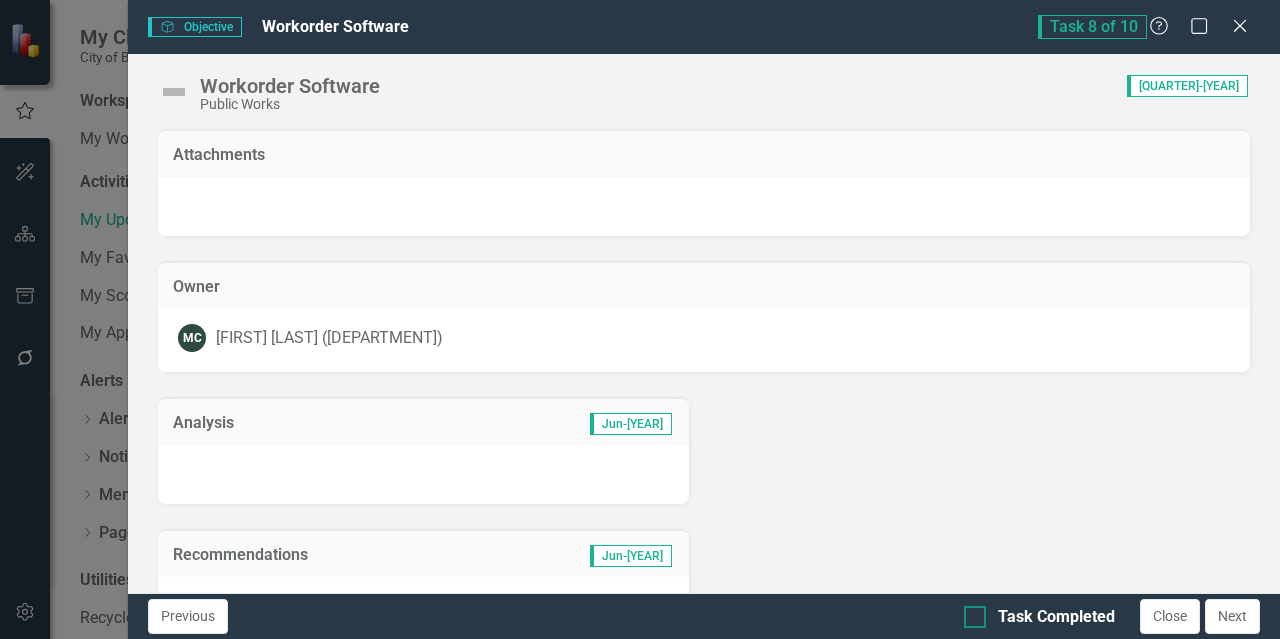 click at bounding box center [975, 617] 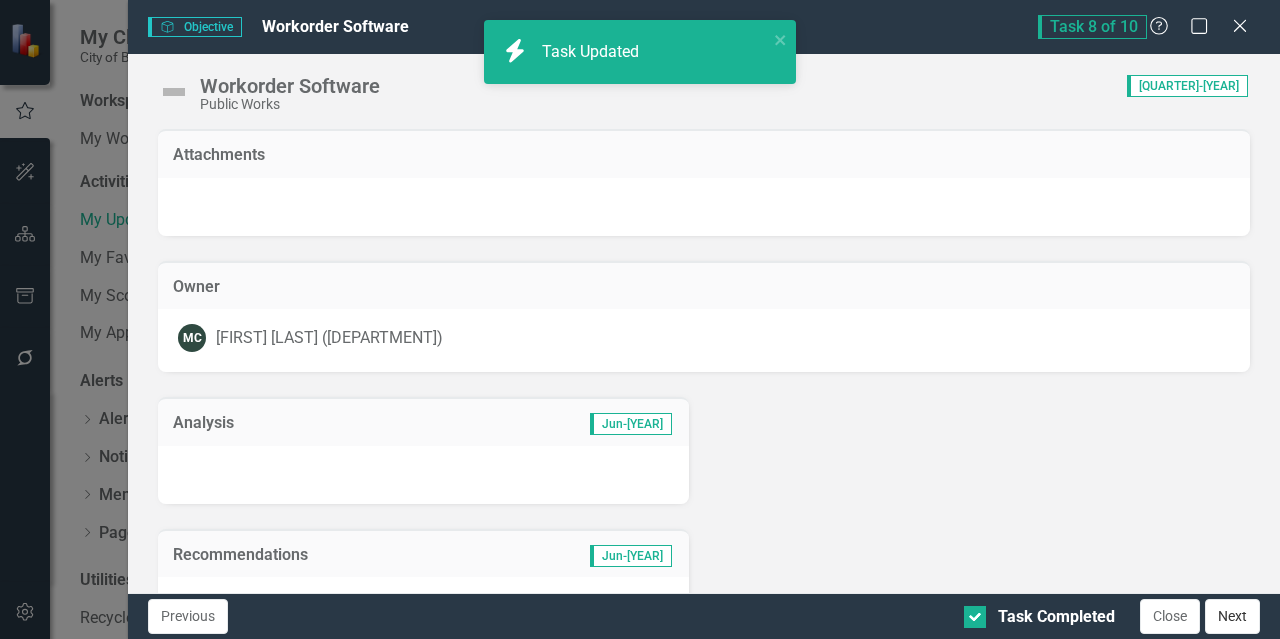 click on "Next" at bounding box center [1232, 616] 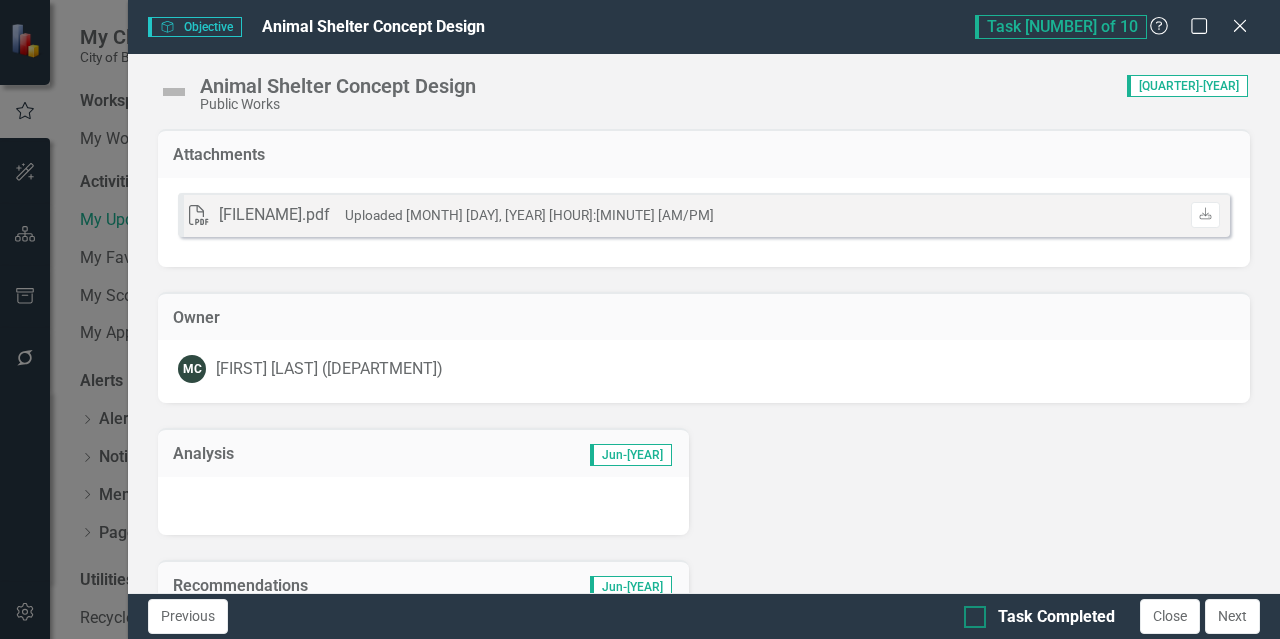 click on "Task Completed" at bounding box center [970, 612] 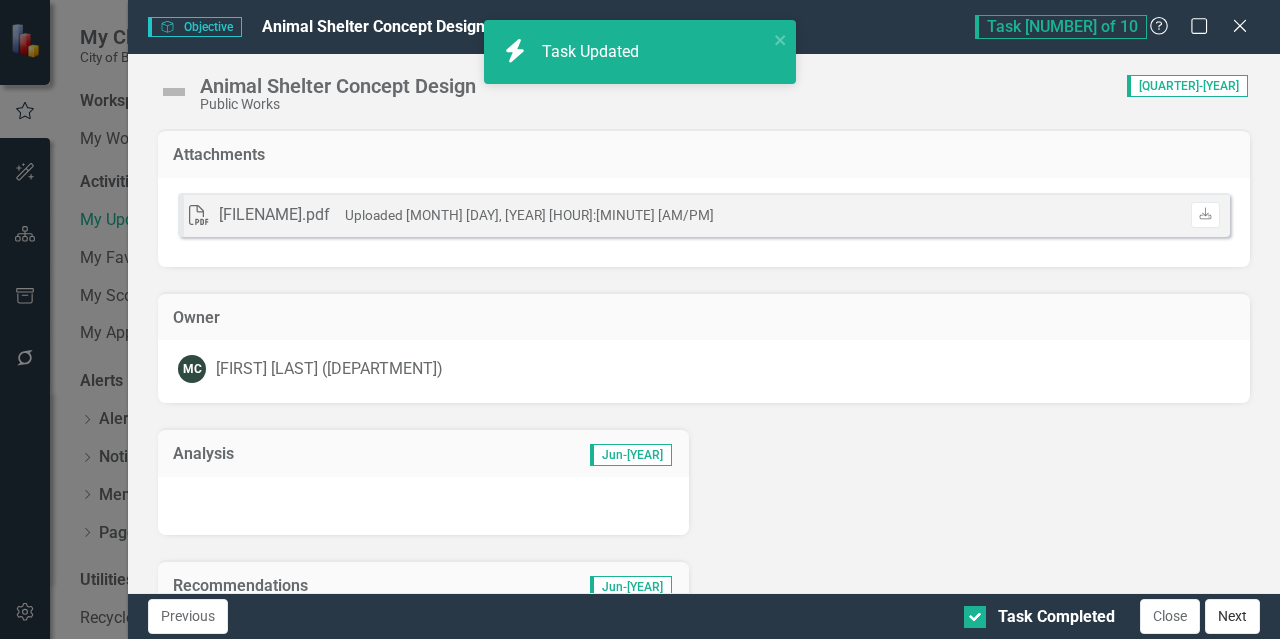 click on "Next" at bounding box center [1232, 616] 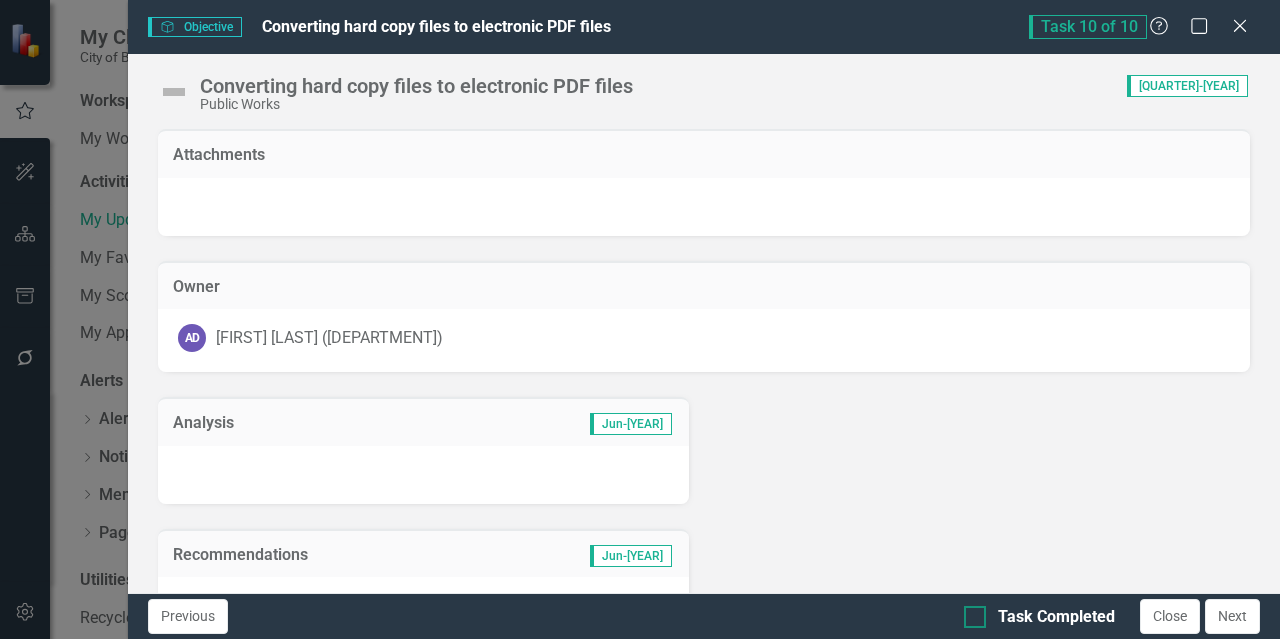 click on "Task Completed" at bounding box center (970, 612) 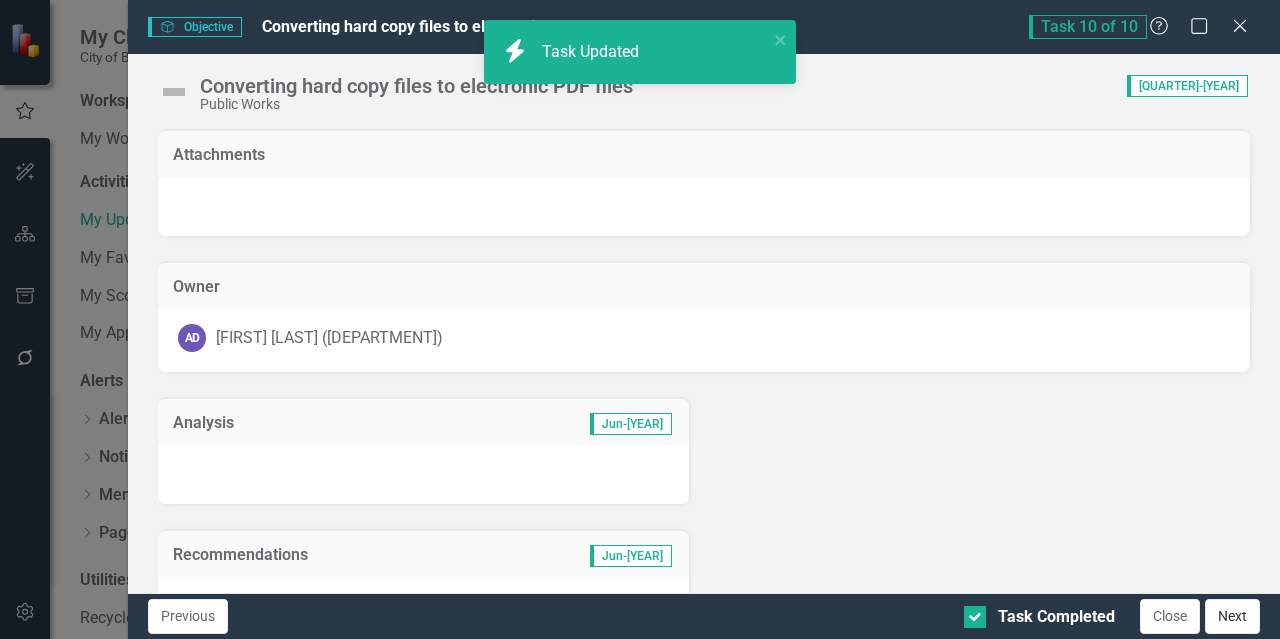 click on "Next" at bounding box center (1232, 616) 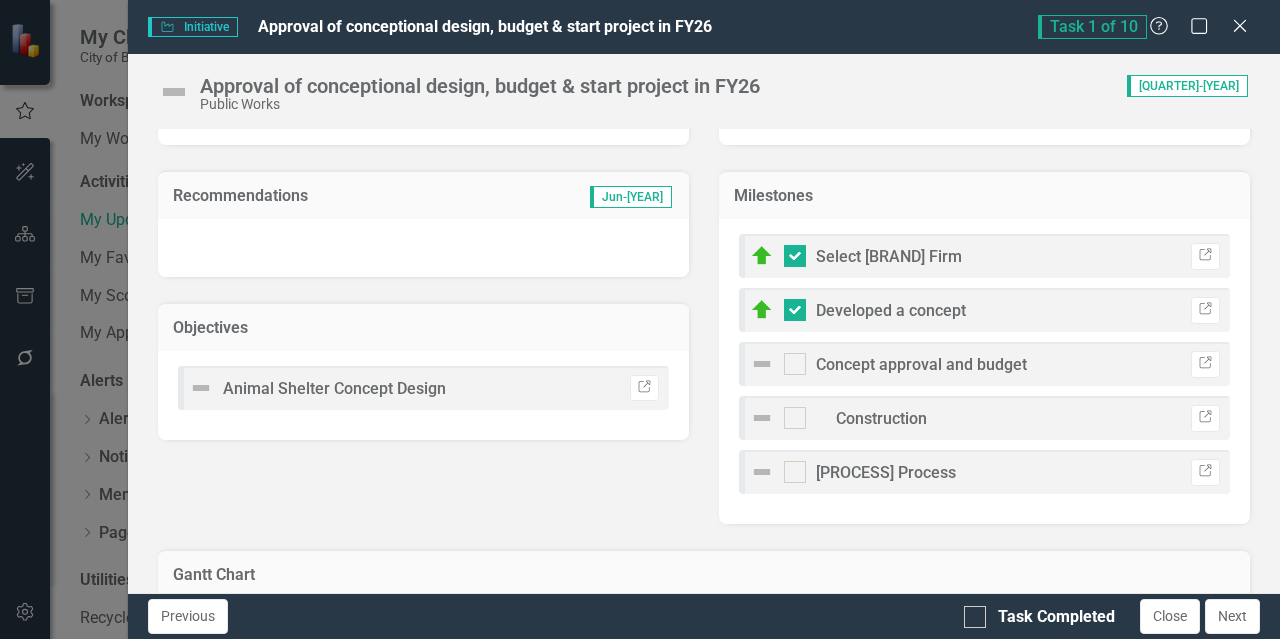 scroll, scrollTop: 0, scrollLeft: 0, axis: both 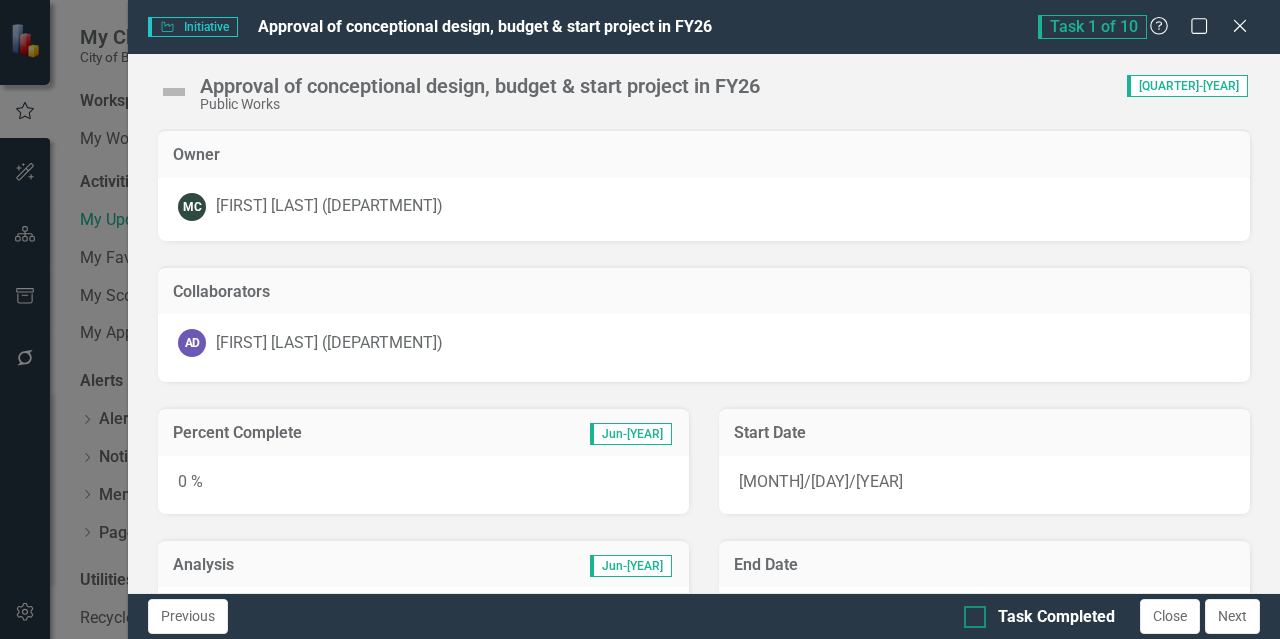 click on "Task Completed" at bounding box center (970, 612) 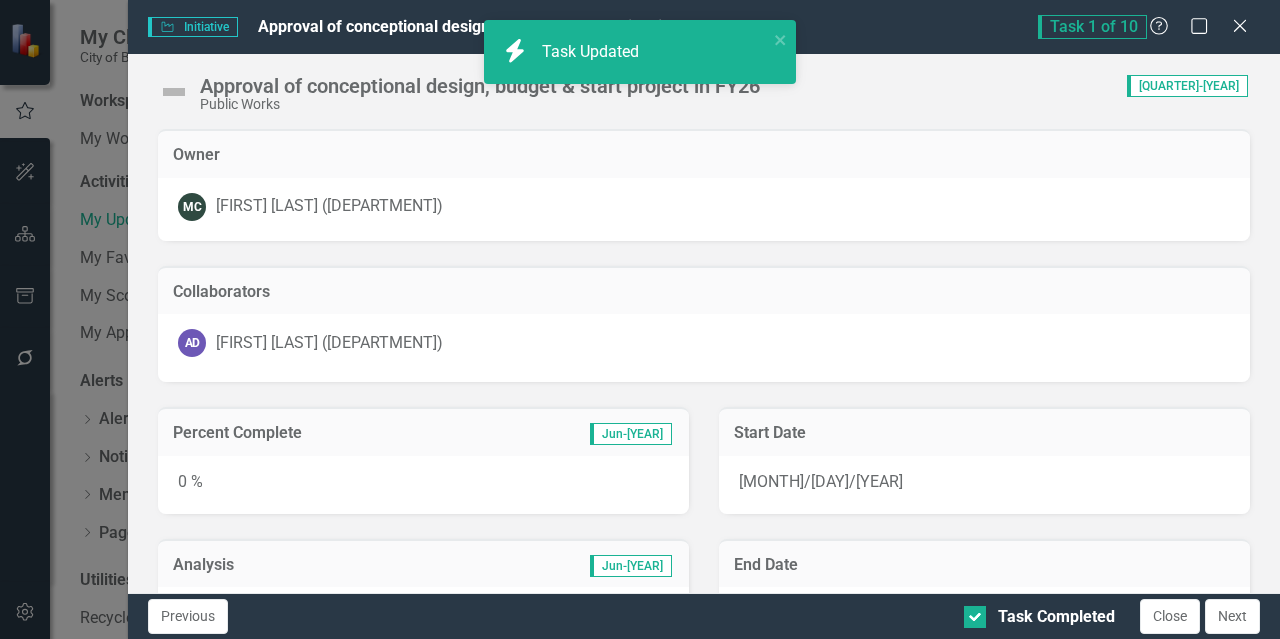 click on "Next" at bounding box center [1232, 616] 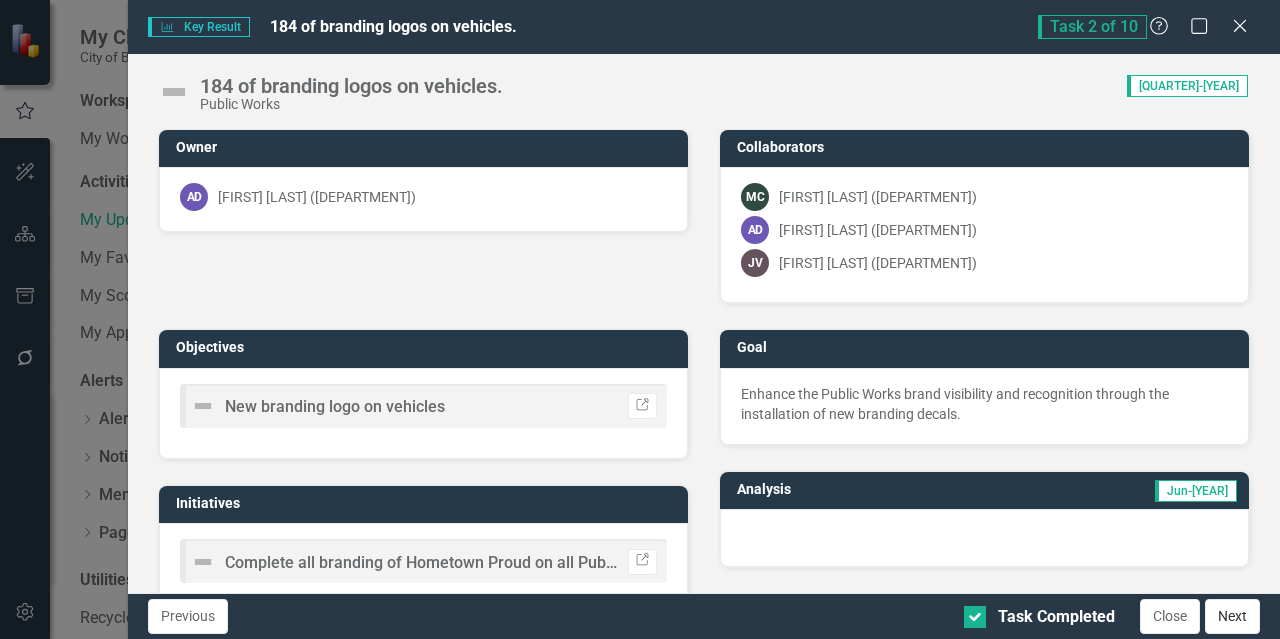 click on "Next" at bounding box center [1232, 616] 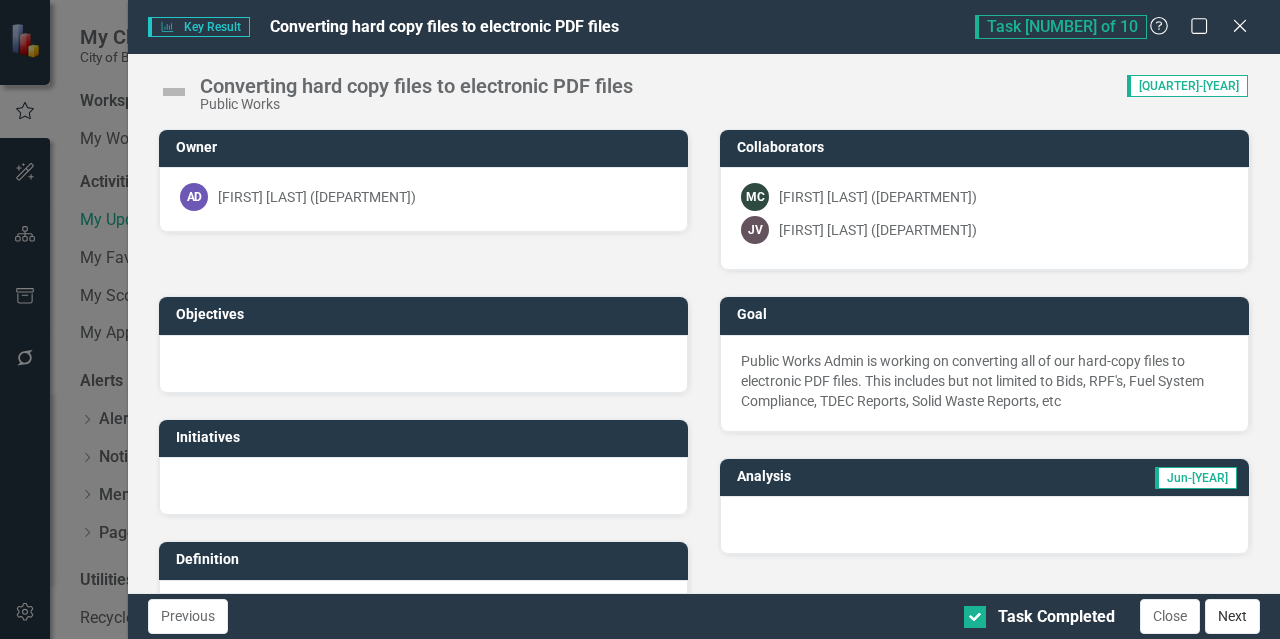 click on "Next" at bounding box center (1232, 616) 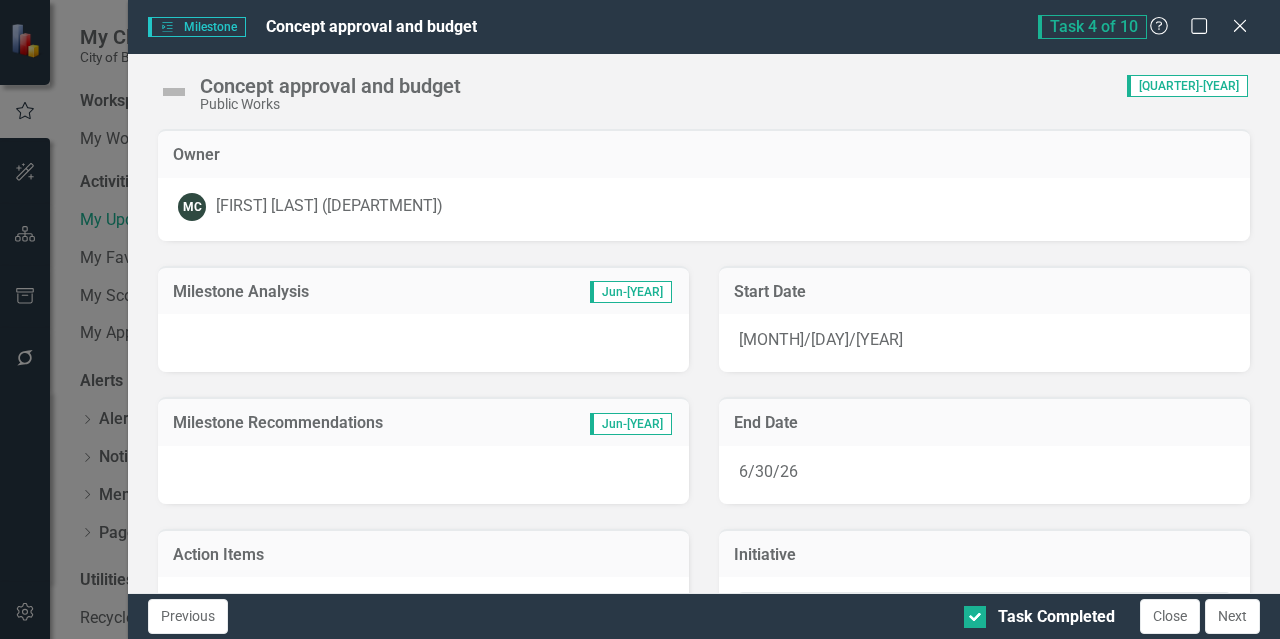 click on "Next" at bounding box center [1232, 616] 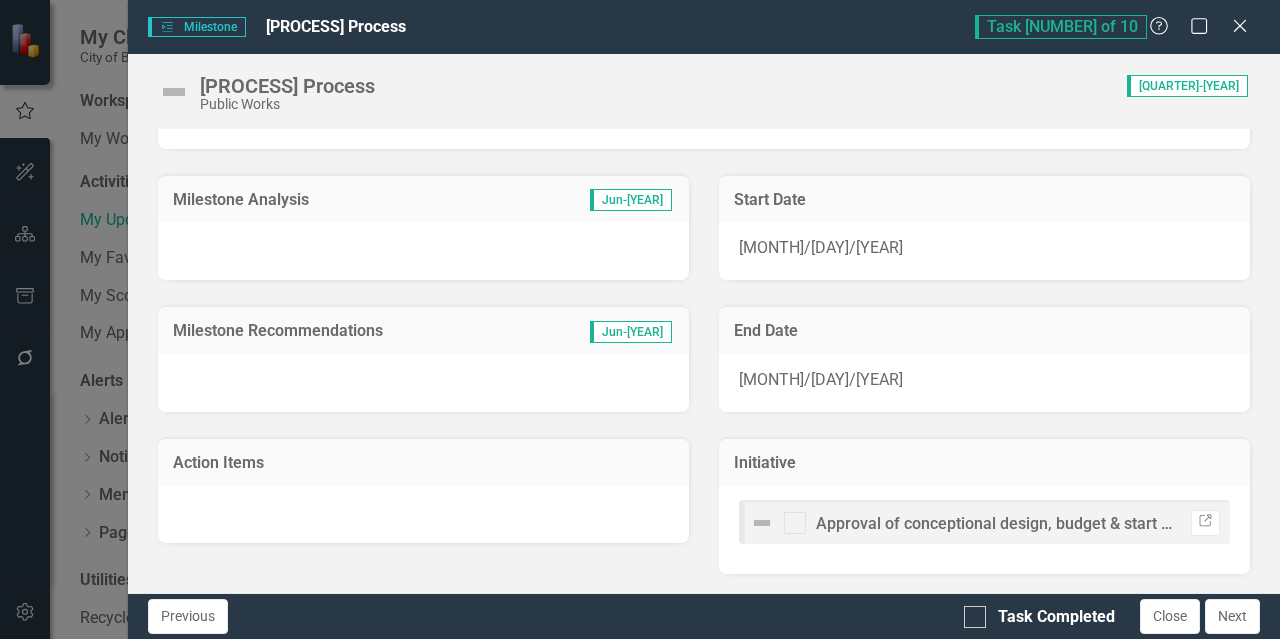 scroll, scrollTop: 0, scrollLeft: 0, axis: both 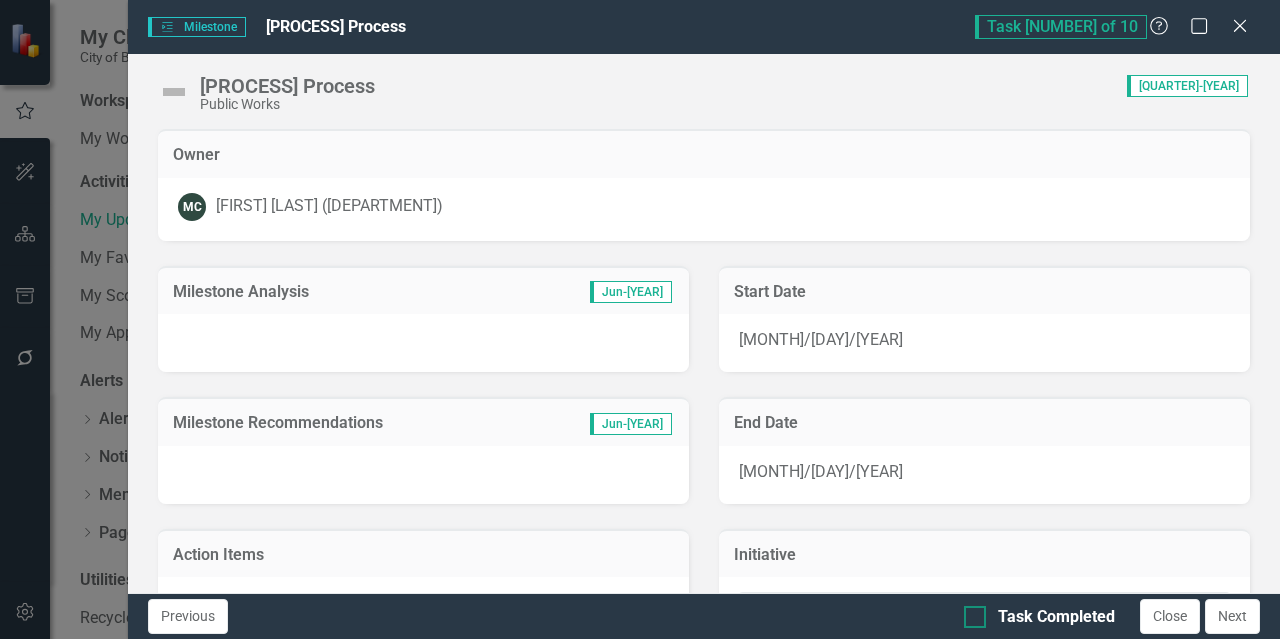 click at bounding box center (975, 617) 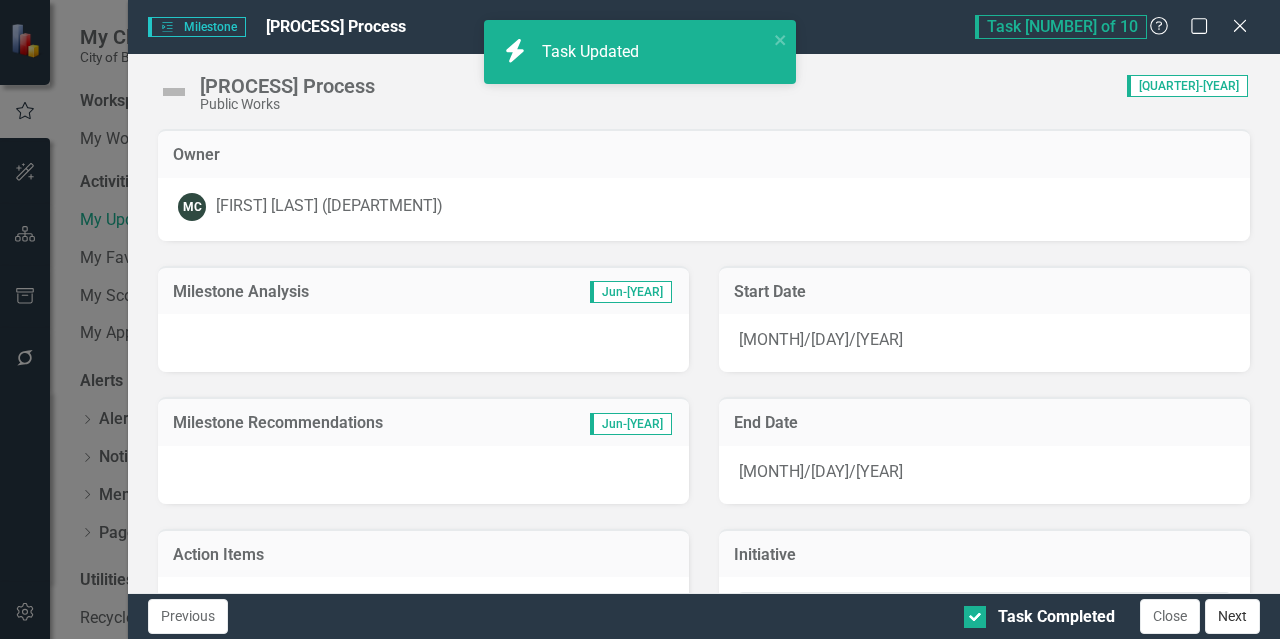 click on "Next" at bounding box center [1232, 616] 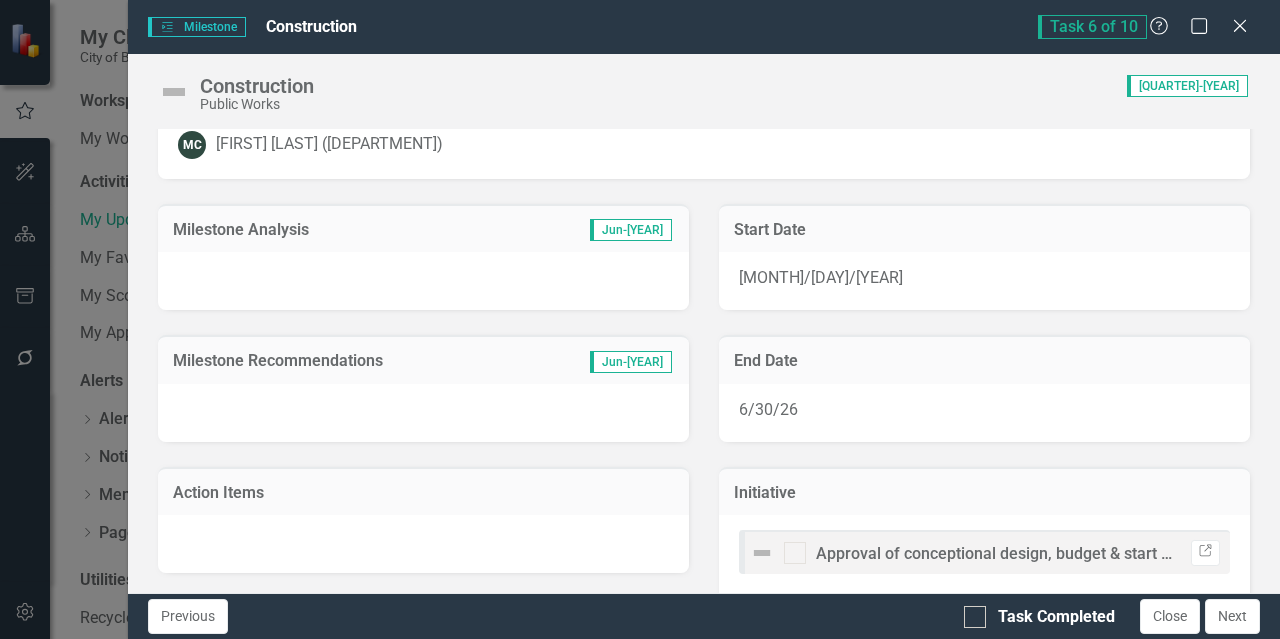 scroll, scrollTop: 92, scrollLeft: 0, axis: vertical 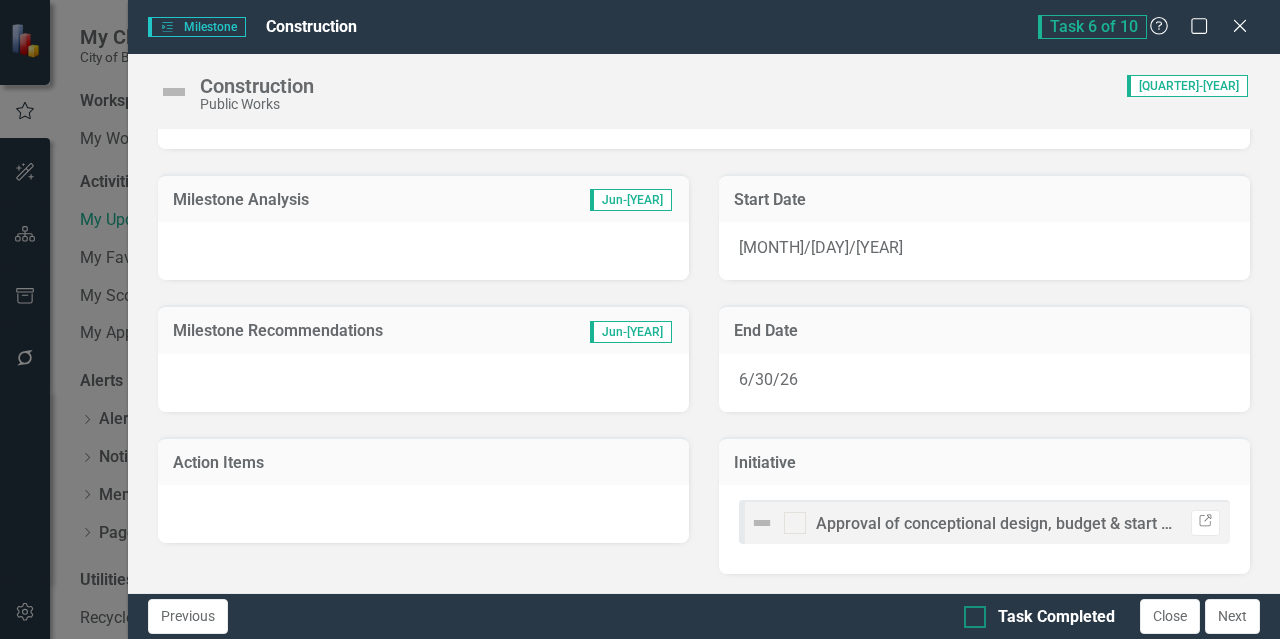 click at bounding box center (975, 617) 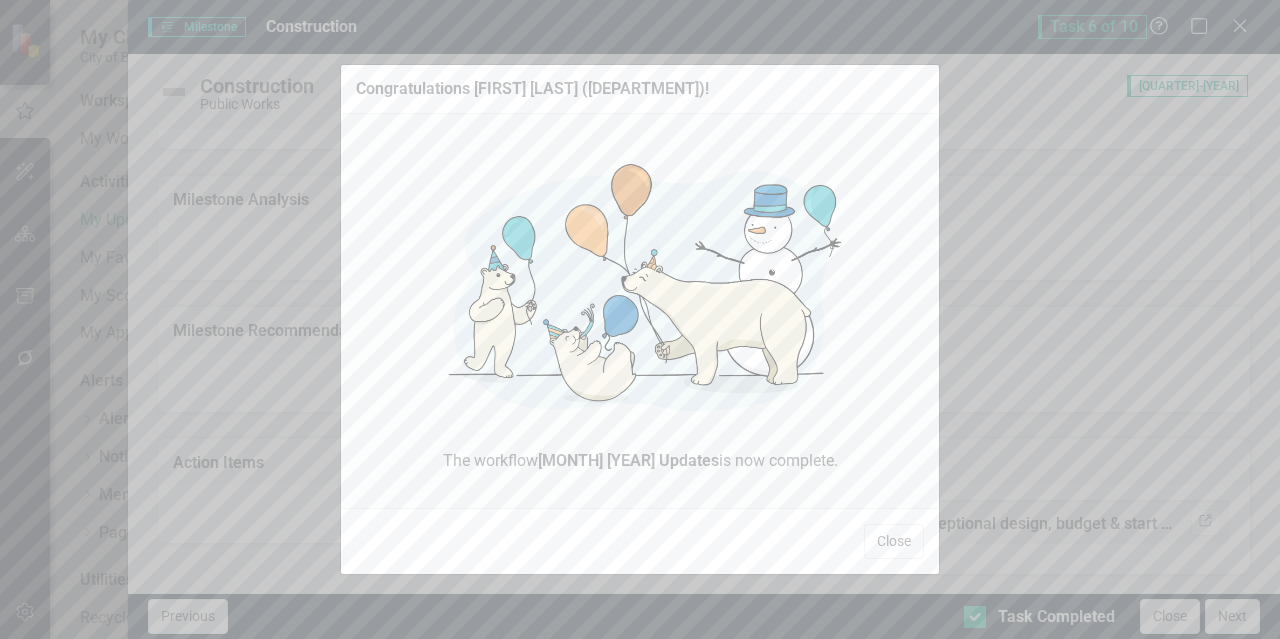 click on "Close" at bounding box center (894, 541) 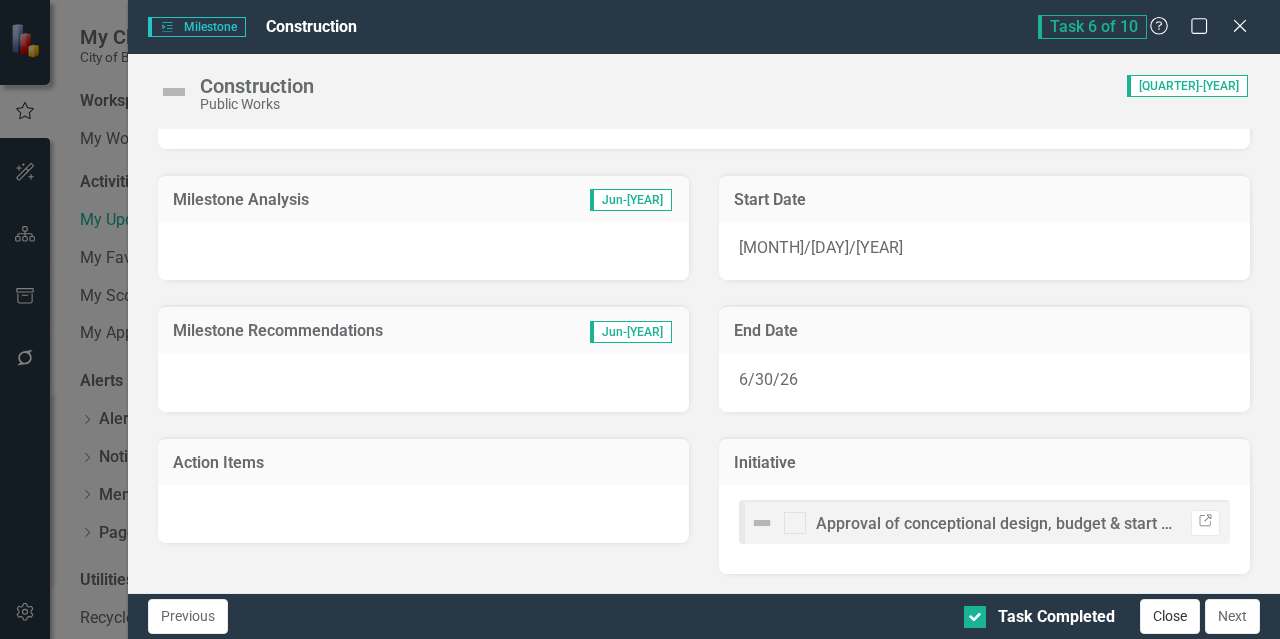 click on "Close" at bounding box center (1170, 616) 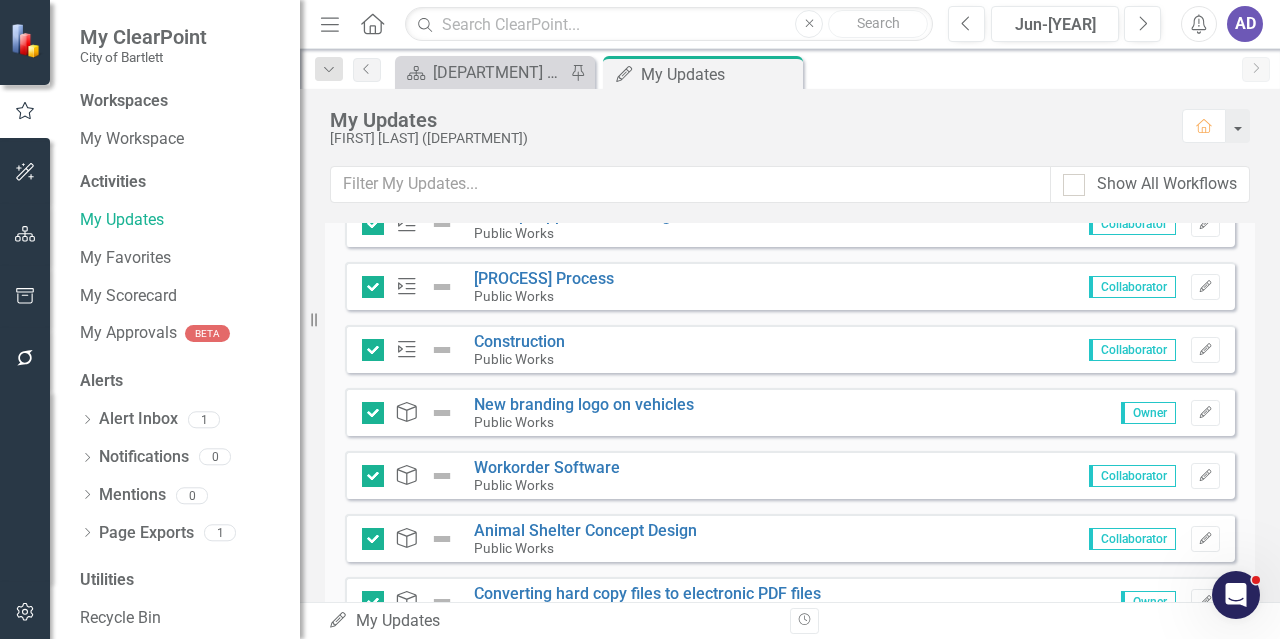 scroll, scrollTop: 1371, scrollLeft: 0, axis: vertical 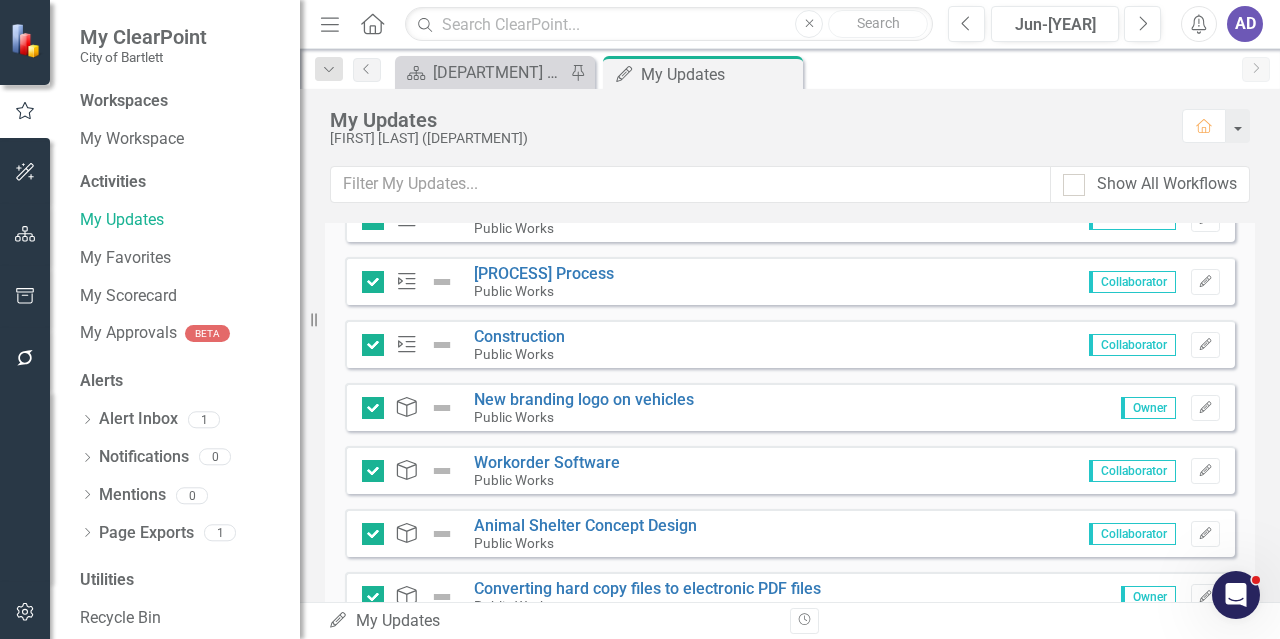 click at bounding box center [442, 30] 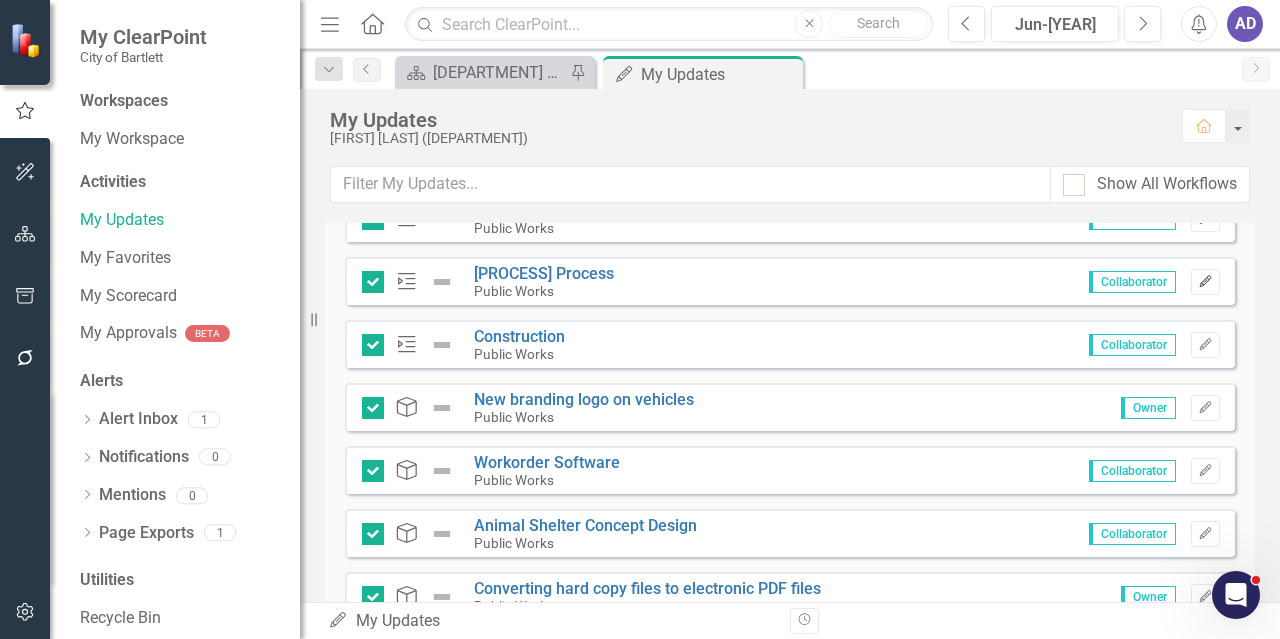 click on "Edit" at bounding box center (1205, 282) 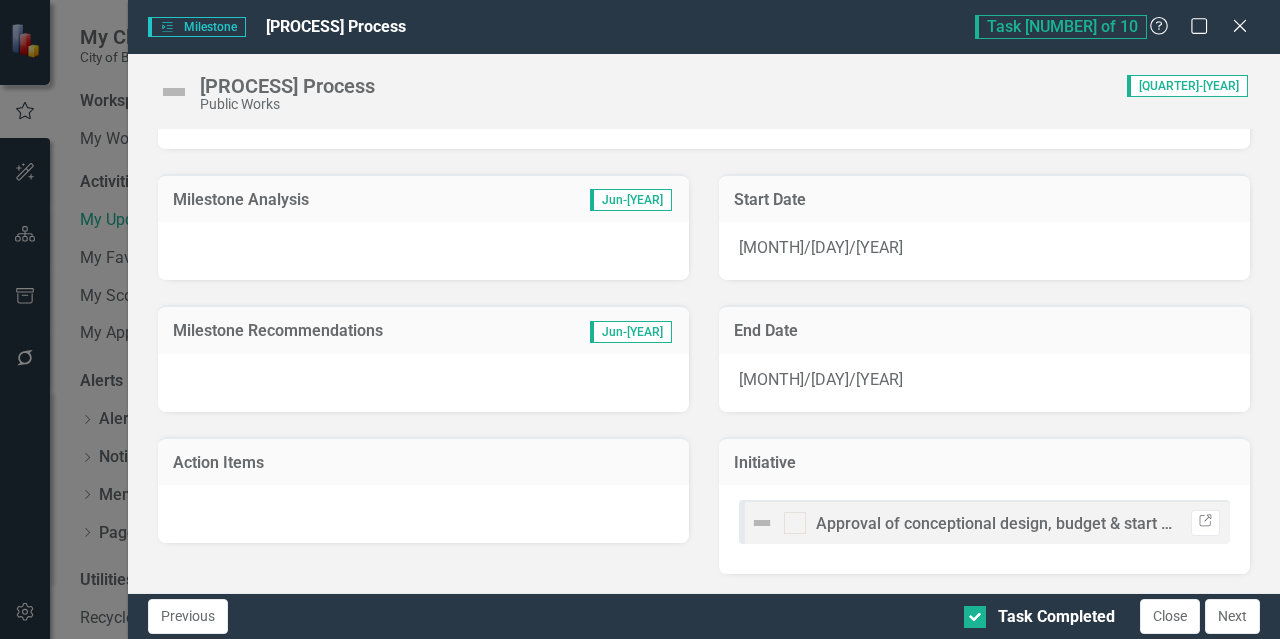 scroll, scrollTop: 0, scrollLeft: 0, axis: both 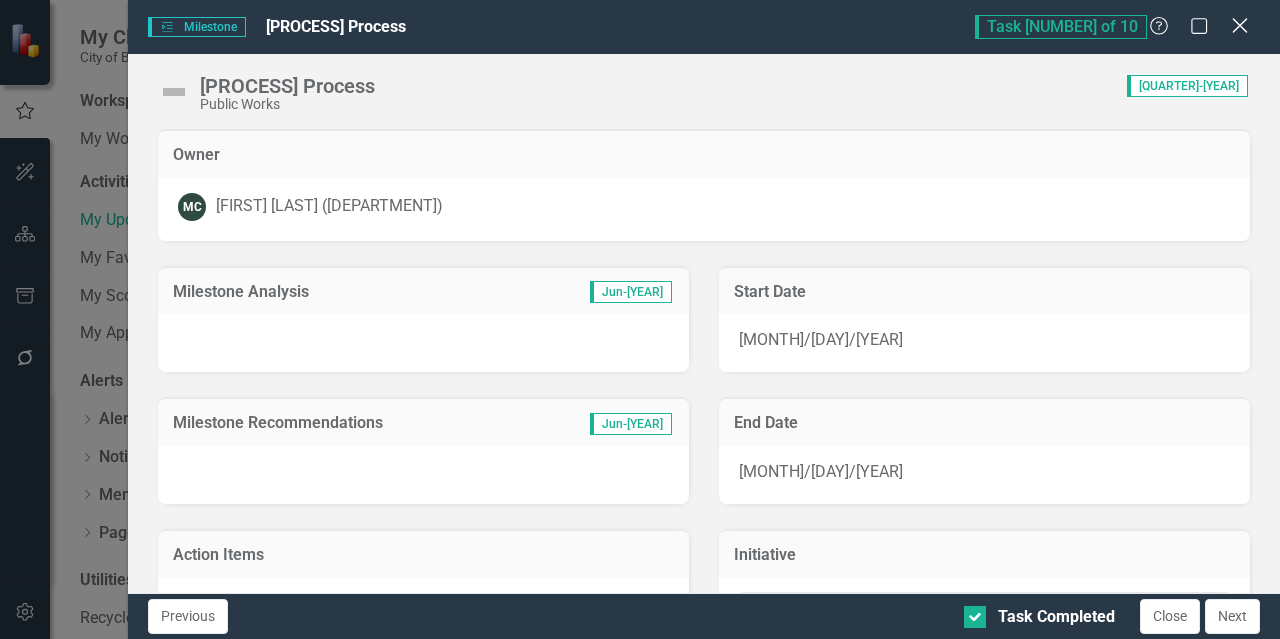 click at bounding box center [1239, 25] 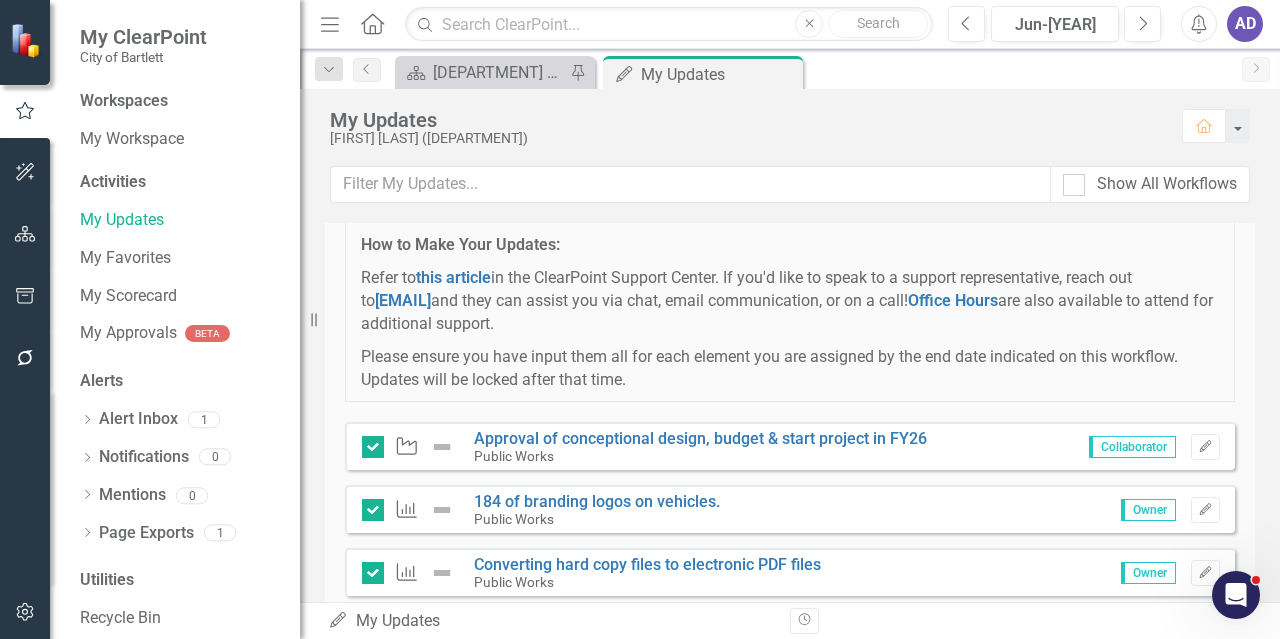 scroll, scrollTop: 1071, scrollLeft: 0, axis: vertical 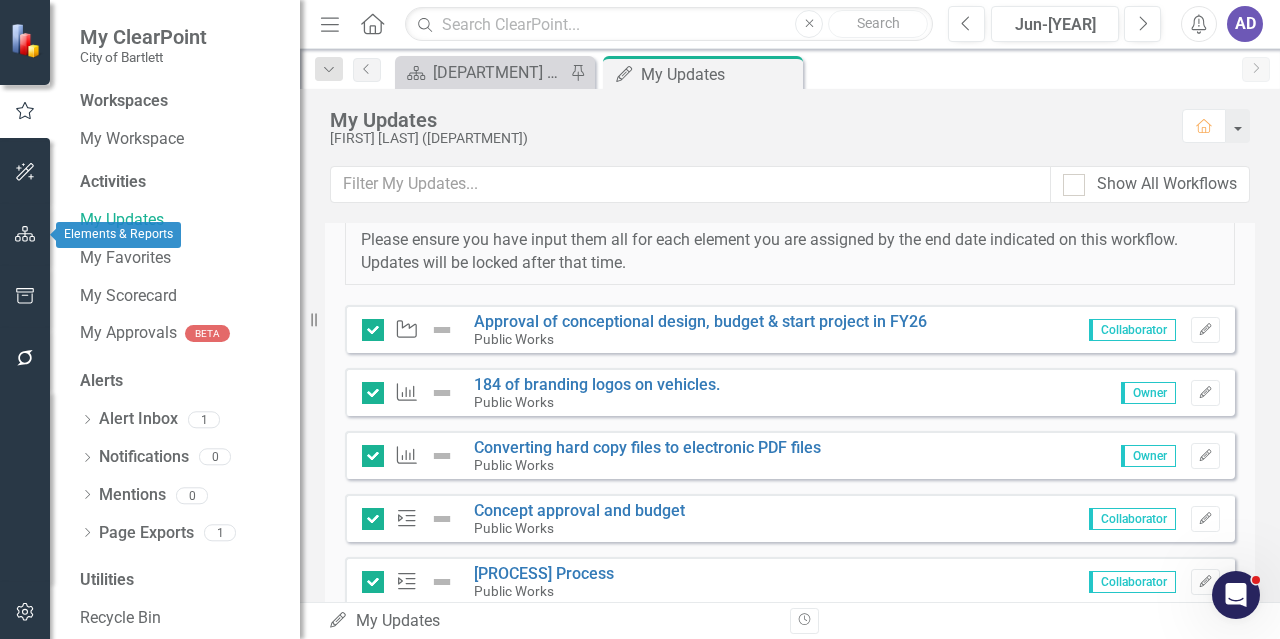 click at bounding box center [25, 234] 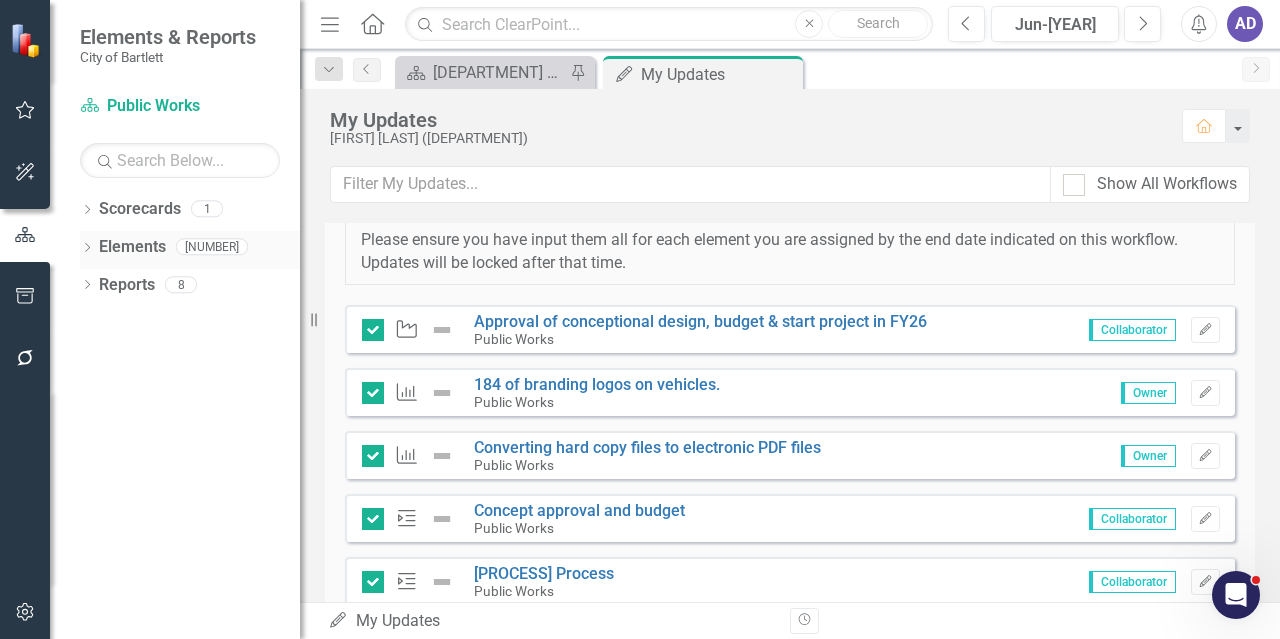 click on "Elements" at bounding box center (132, 247) 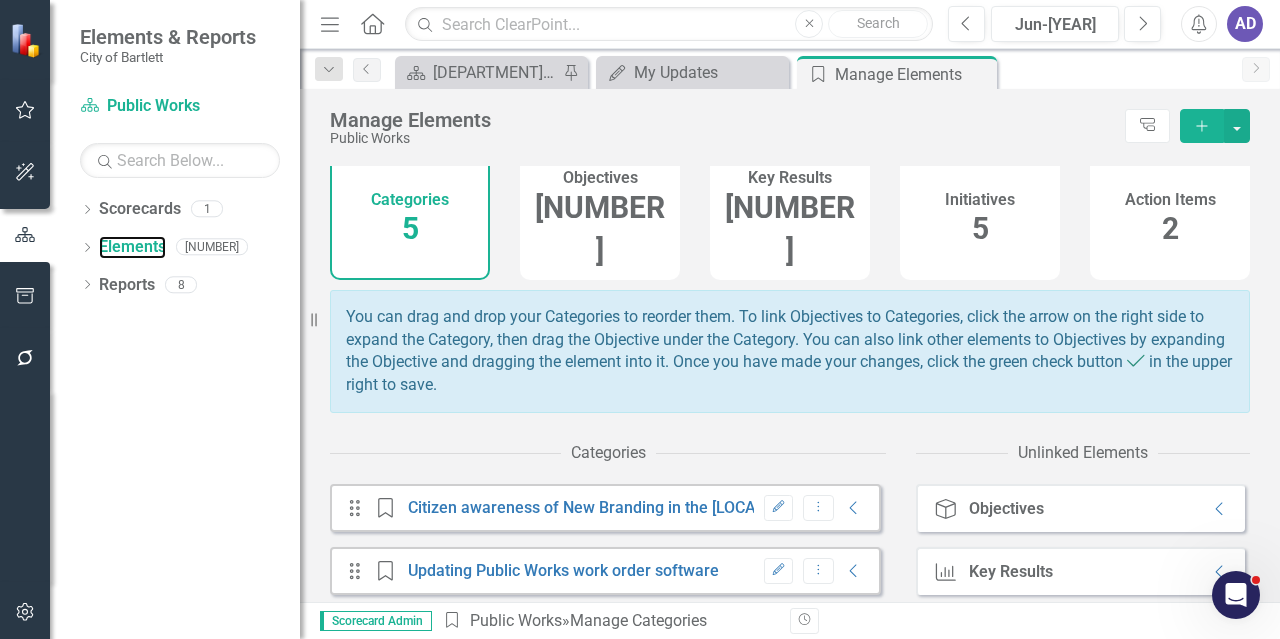 scroll, scrollTop: 0, scrollLeft: 0, axis: both 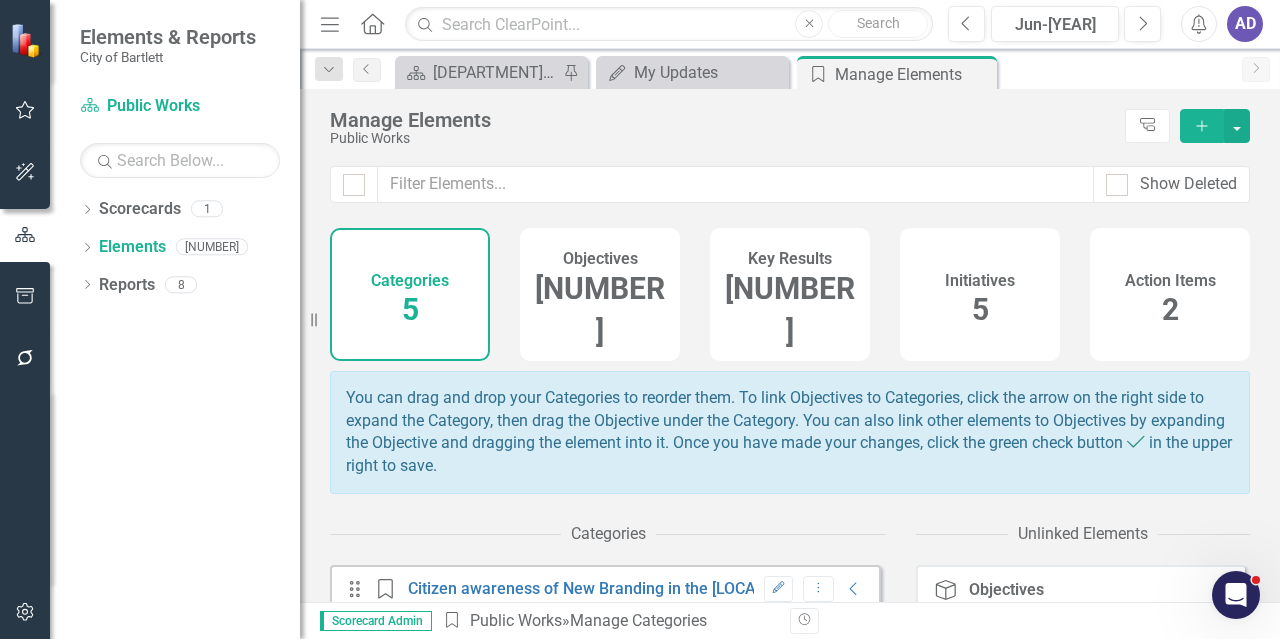 click on "Key Results" at bounding box center [790, 259] 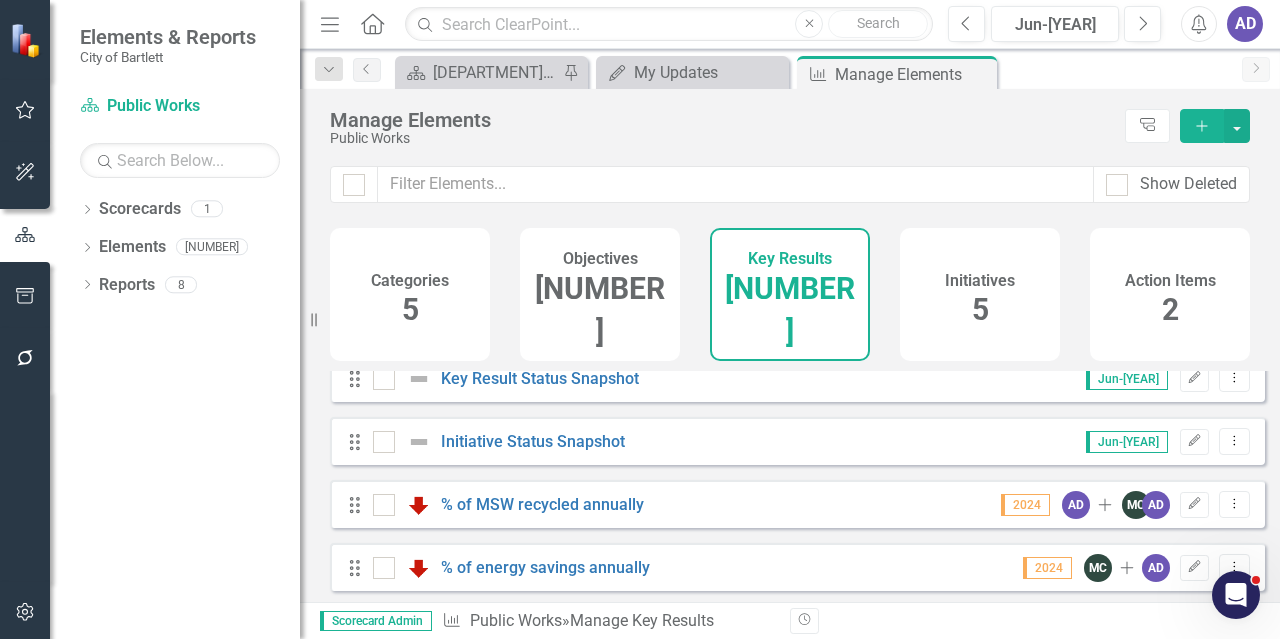 scroll, scrollTop: 198, scrollLeft: 0, axis: vertical 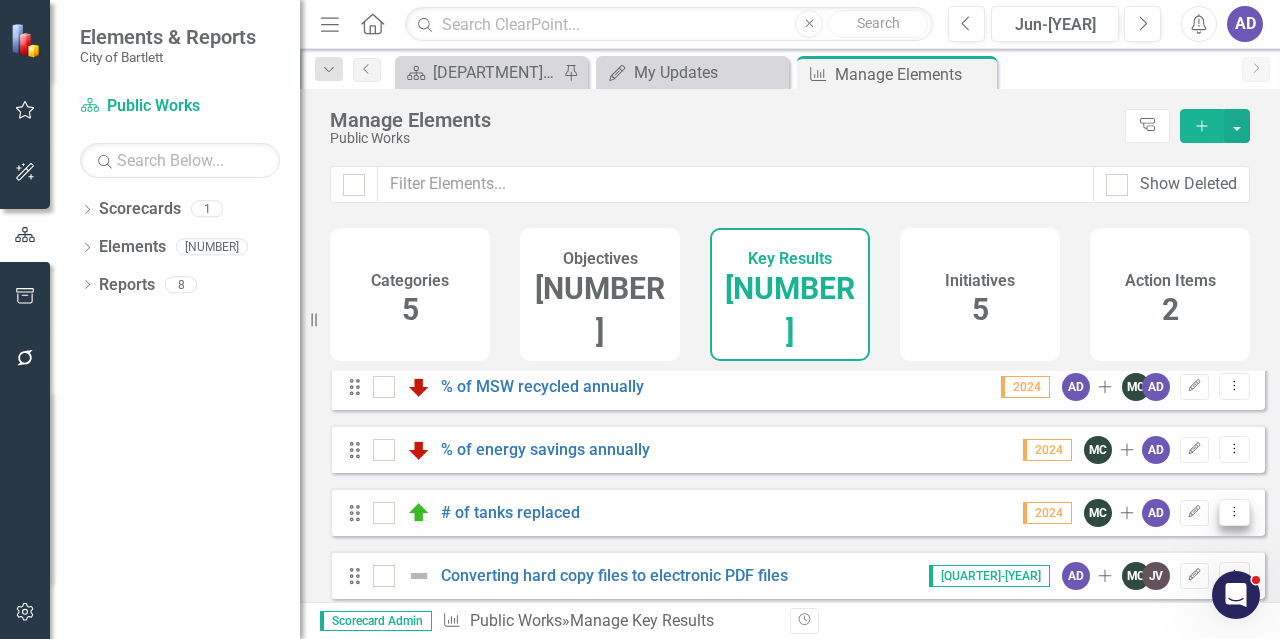 click on "Dropdown Menu" at bounding box center (1234, 511) 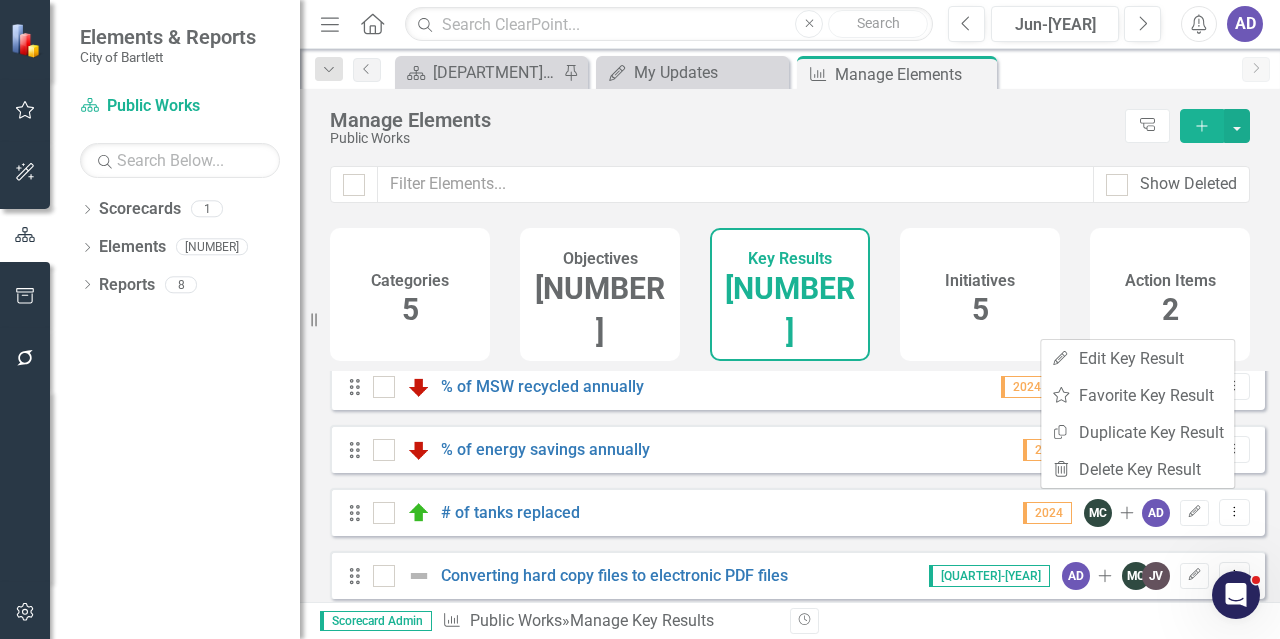 click on "Drag # of tanks replaced 2024 MC Add AD Edit Dropdown Menu" at bounding box center (797, 512) 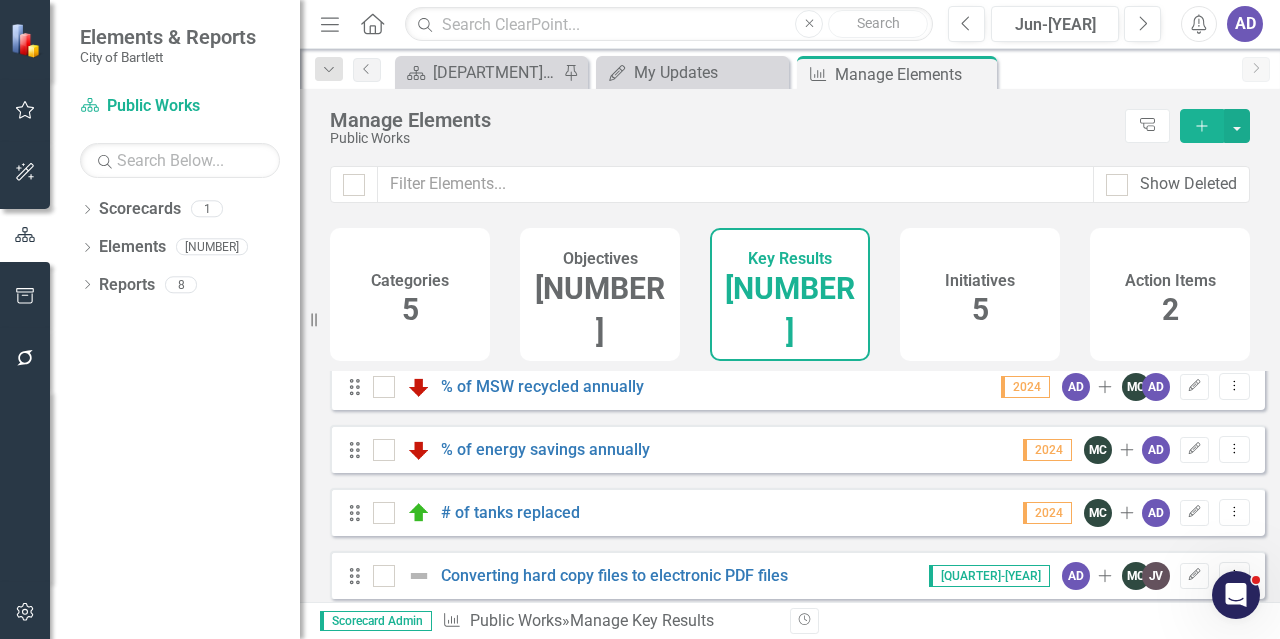 click on "Initiatives 5" at bounding box center (980, 294) 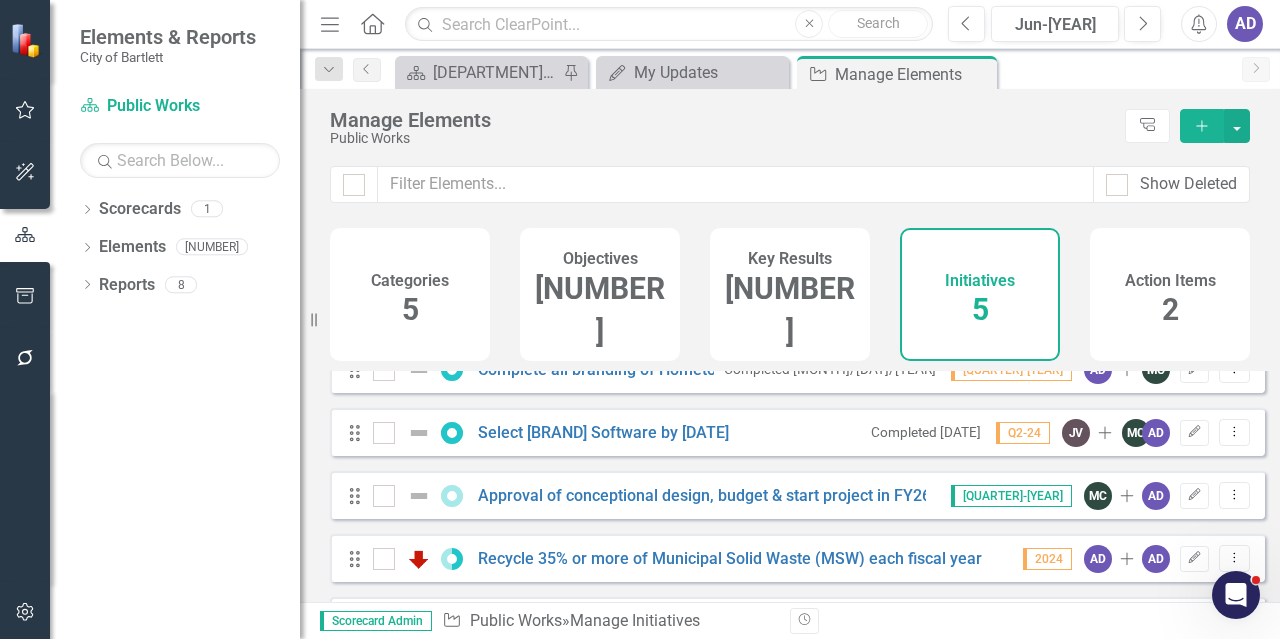 scroll, scrollTop: 0, scrollLeft: 0, axis: both 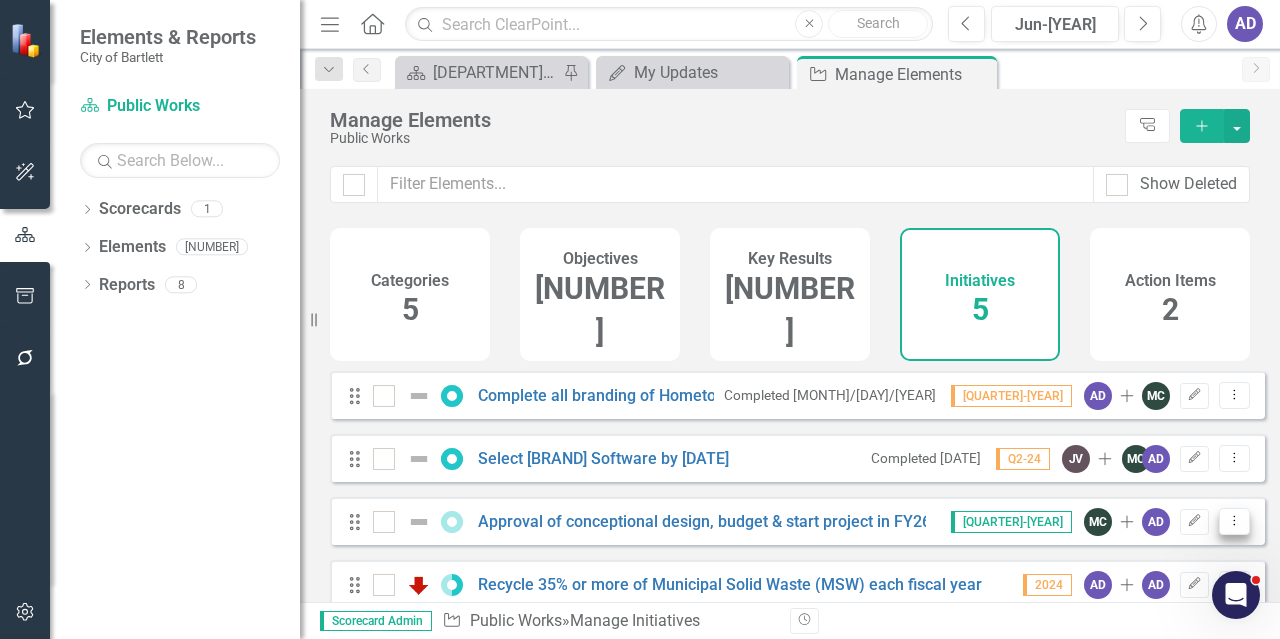 click on "Dropdown Menu" at bounding box center [1234, 520] 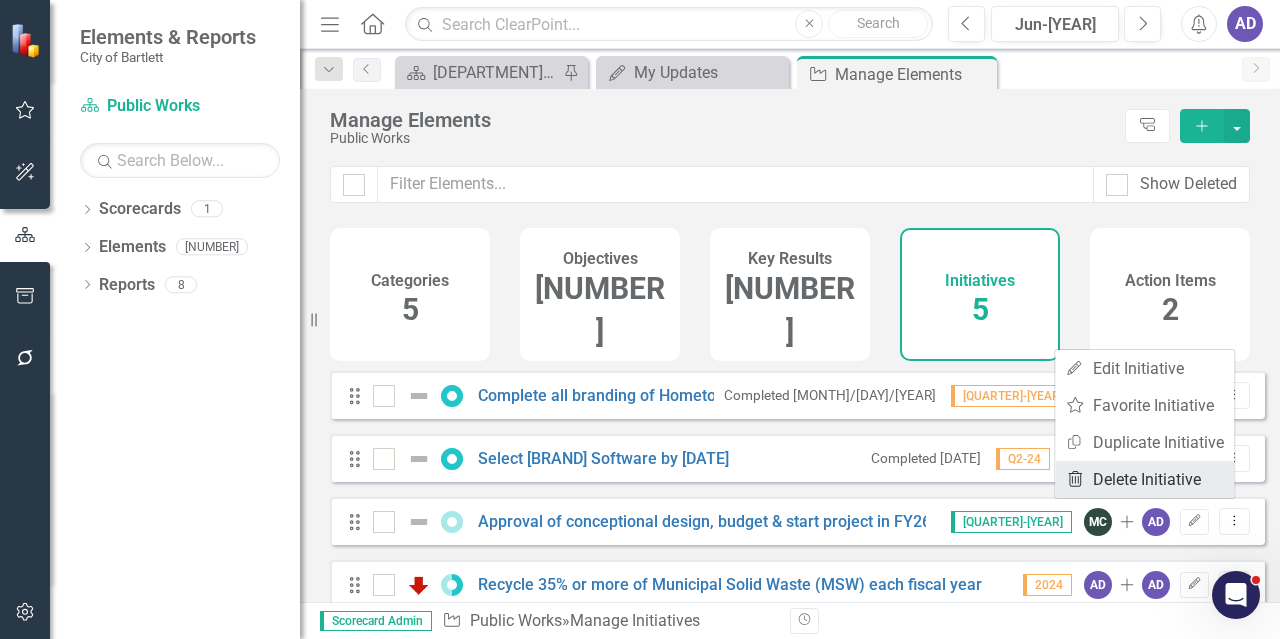 click on "Trash Delete Initiative" at bounding box center [1144, 479] 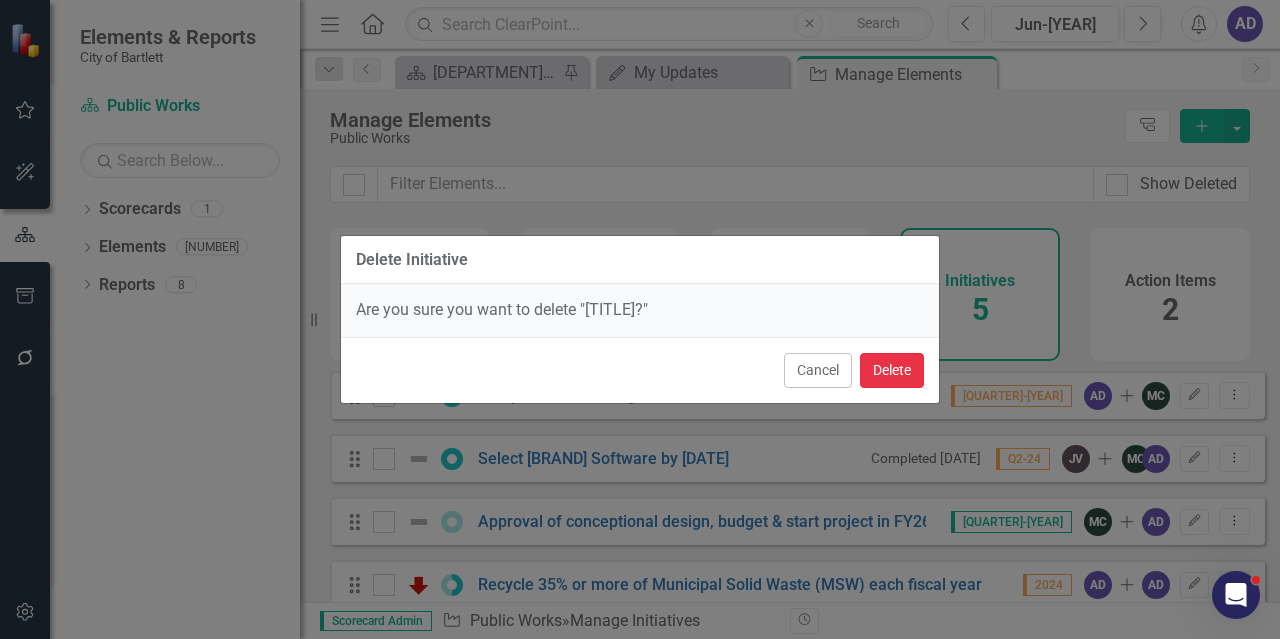 click on "Delete" at bounding box center [892, 370] 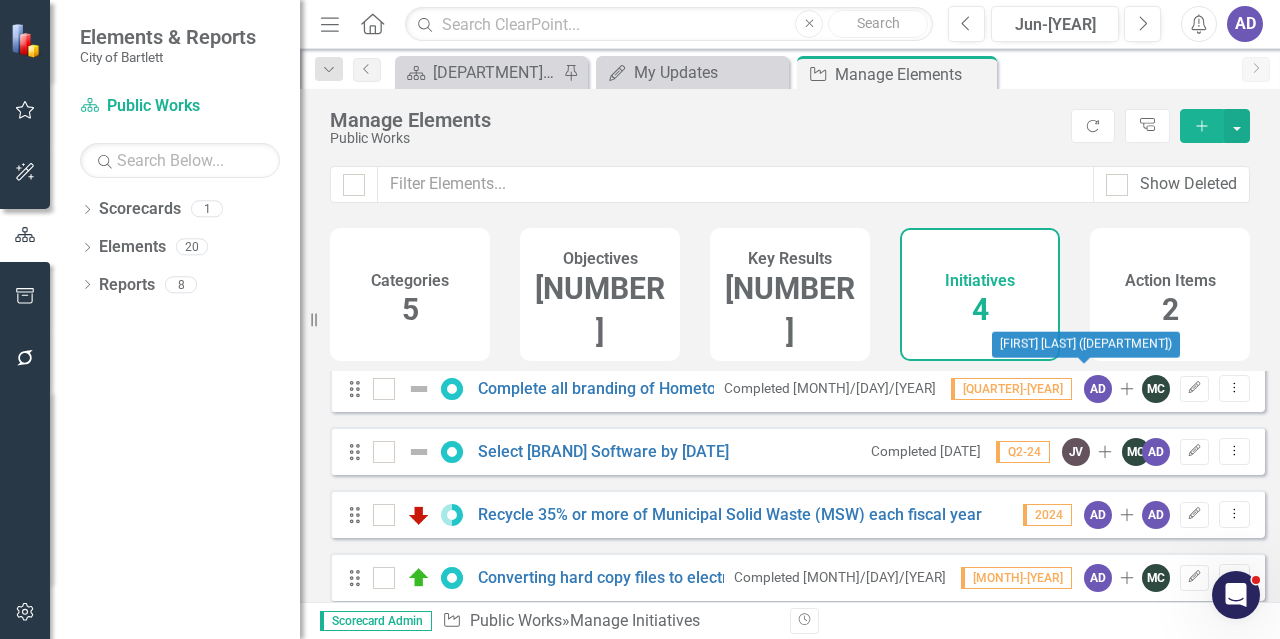 scroll, scrollTop: 9, scrollLeft: 0, axis: vertical 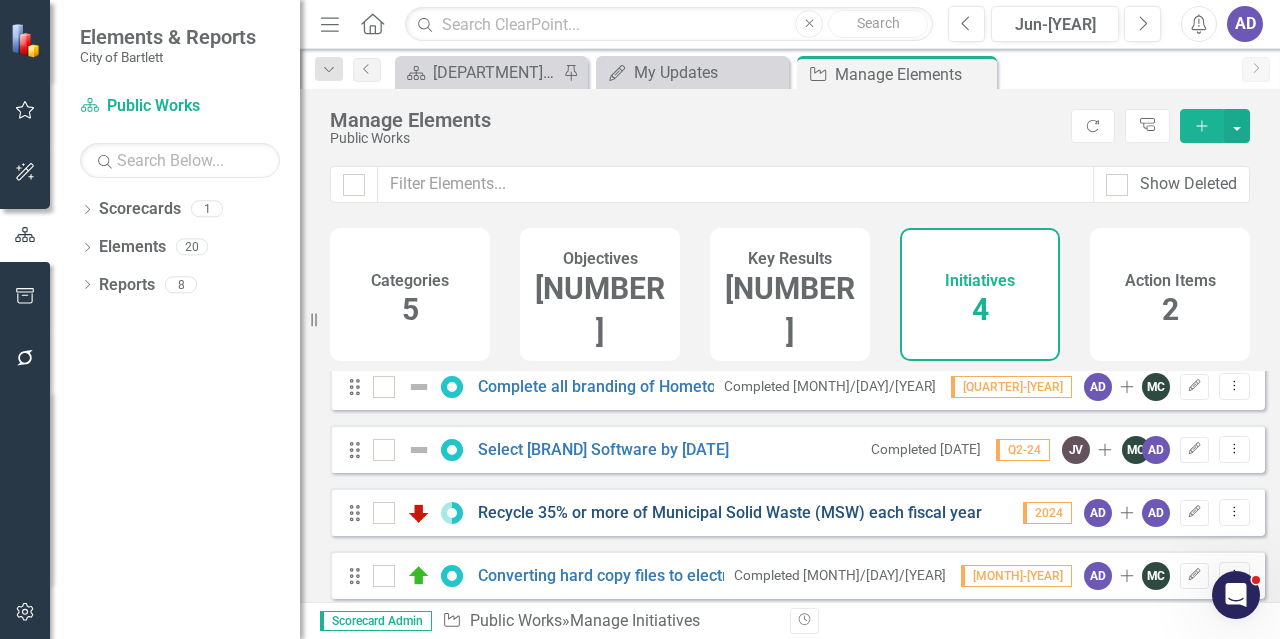 click on "Recycle 35% or more of Municipal Solid Waste (MSW) each fiscal year" at bounding box center [730, 512] 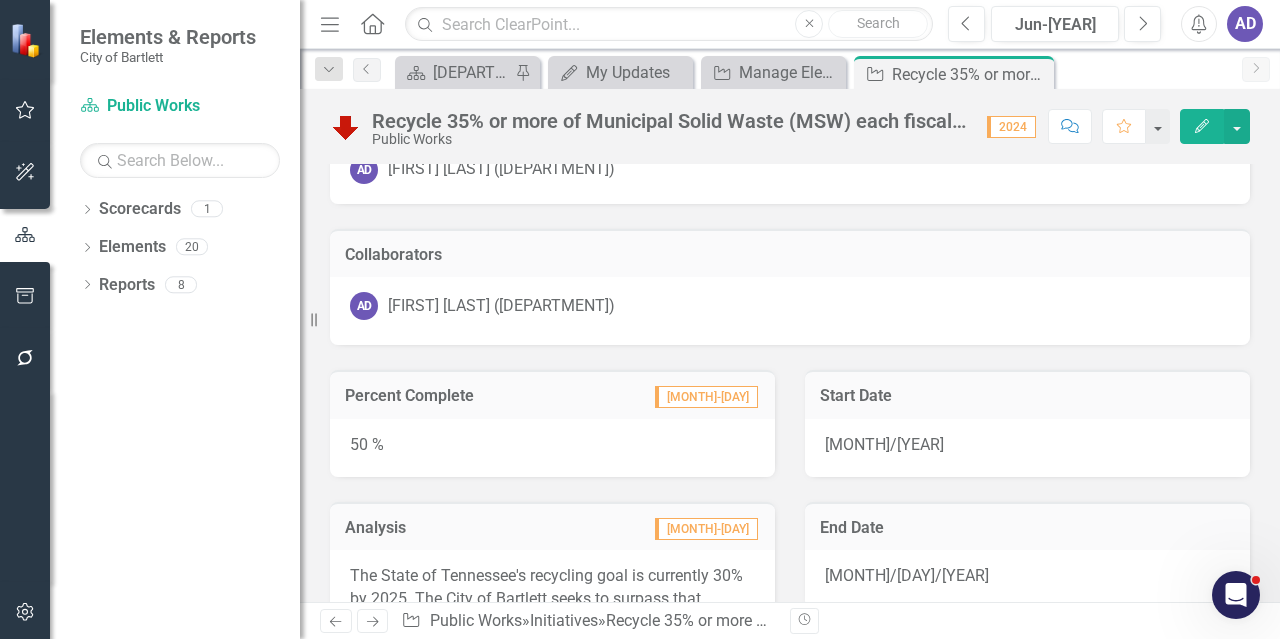 scroll, scrollTop: 0, scrollLeft: 0, axis: both 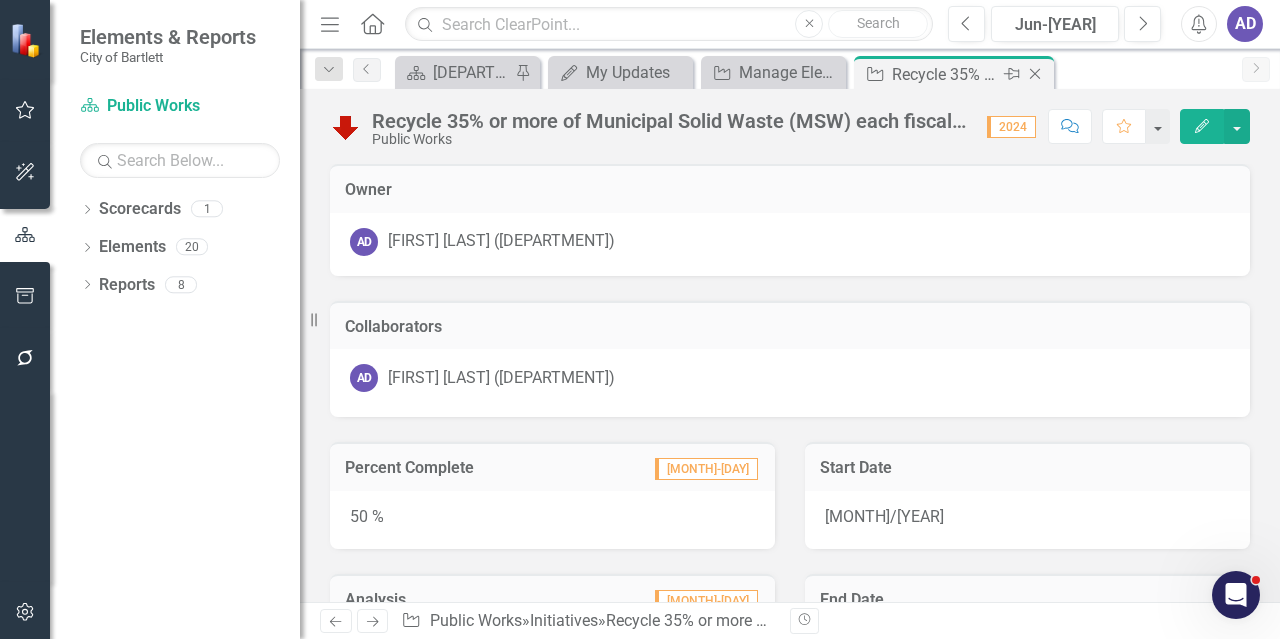 click at bounding box center (1035, 74) 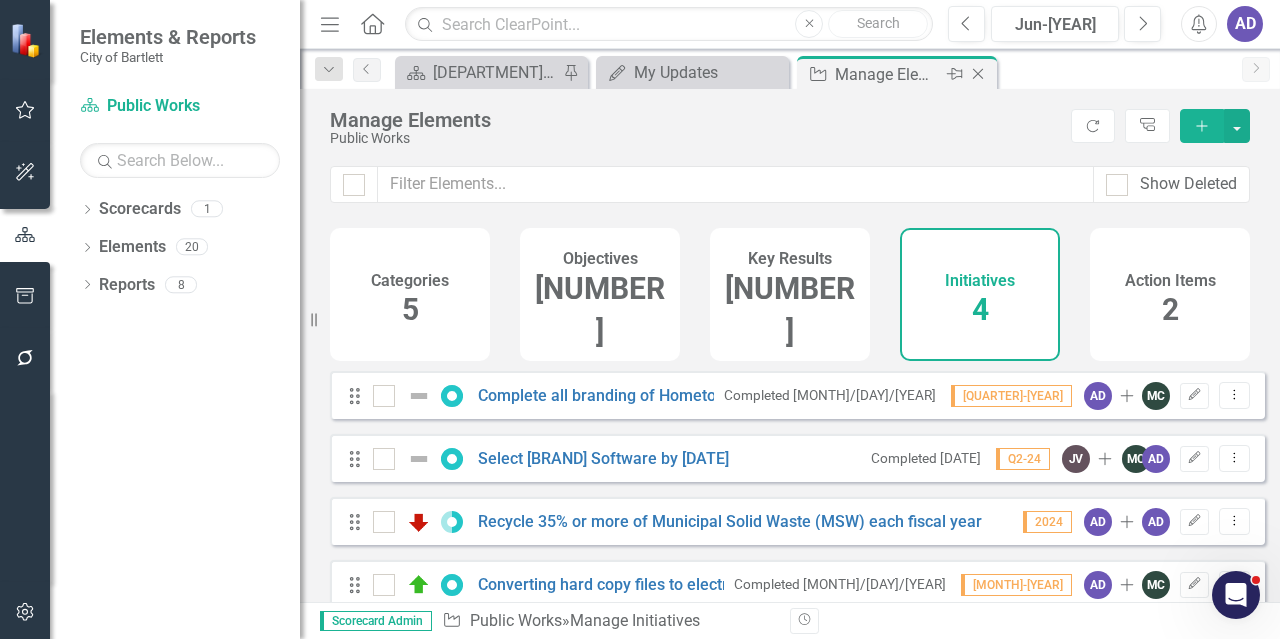 click on "Close" at bounding box center (978, 74) 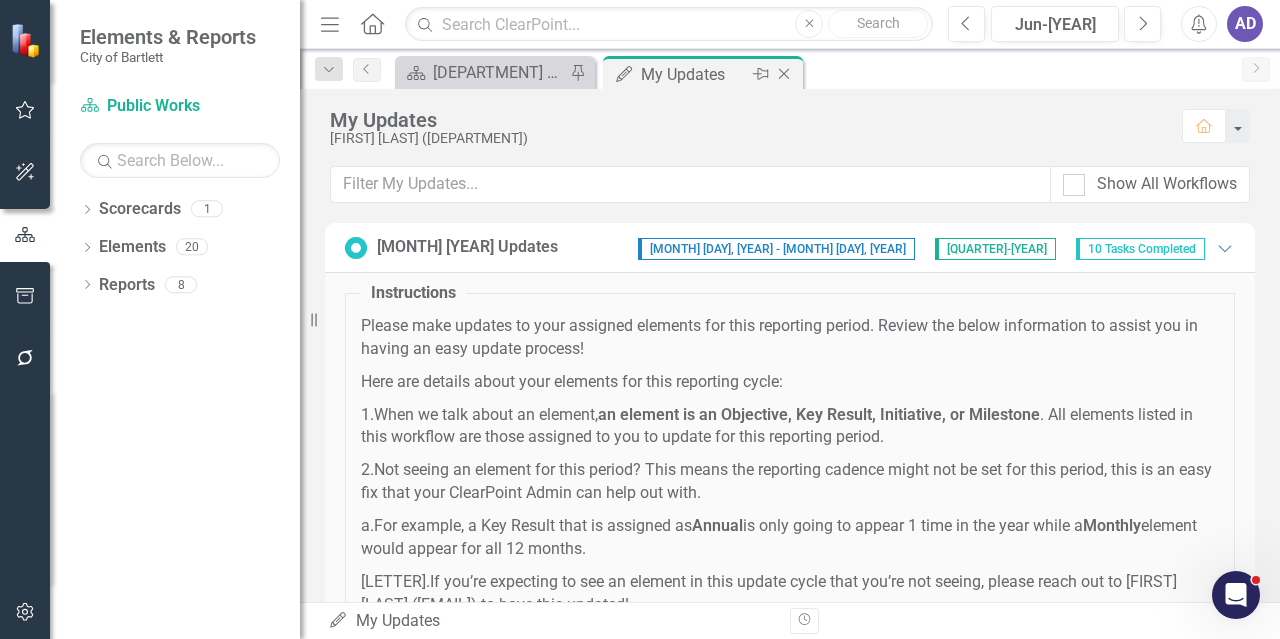 click on "Close" at bounding box center [784, 74] 